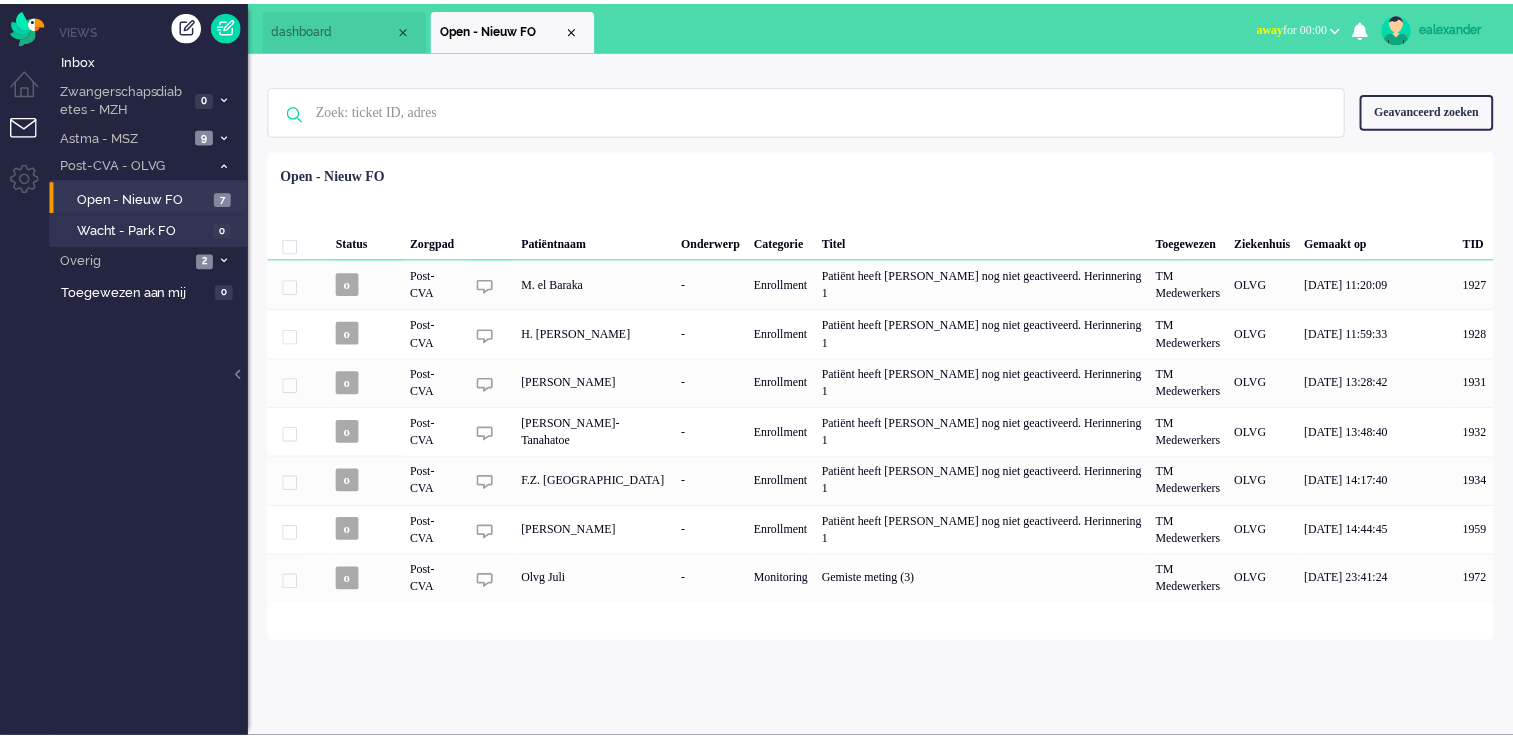 scroll, scrollTop: 0, scrollLeft: 0, axis: both 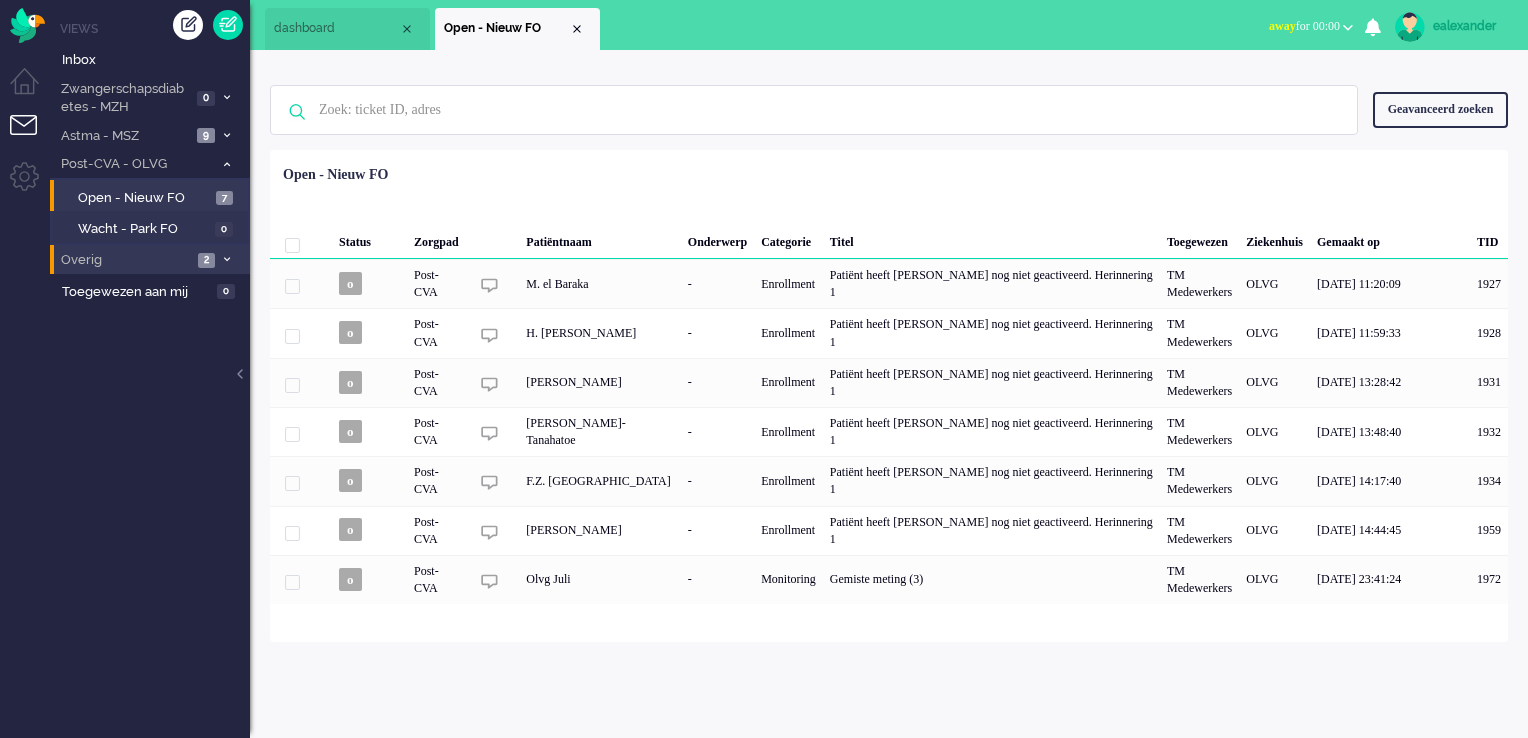 click at bounding box center [227, 259] 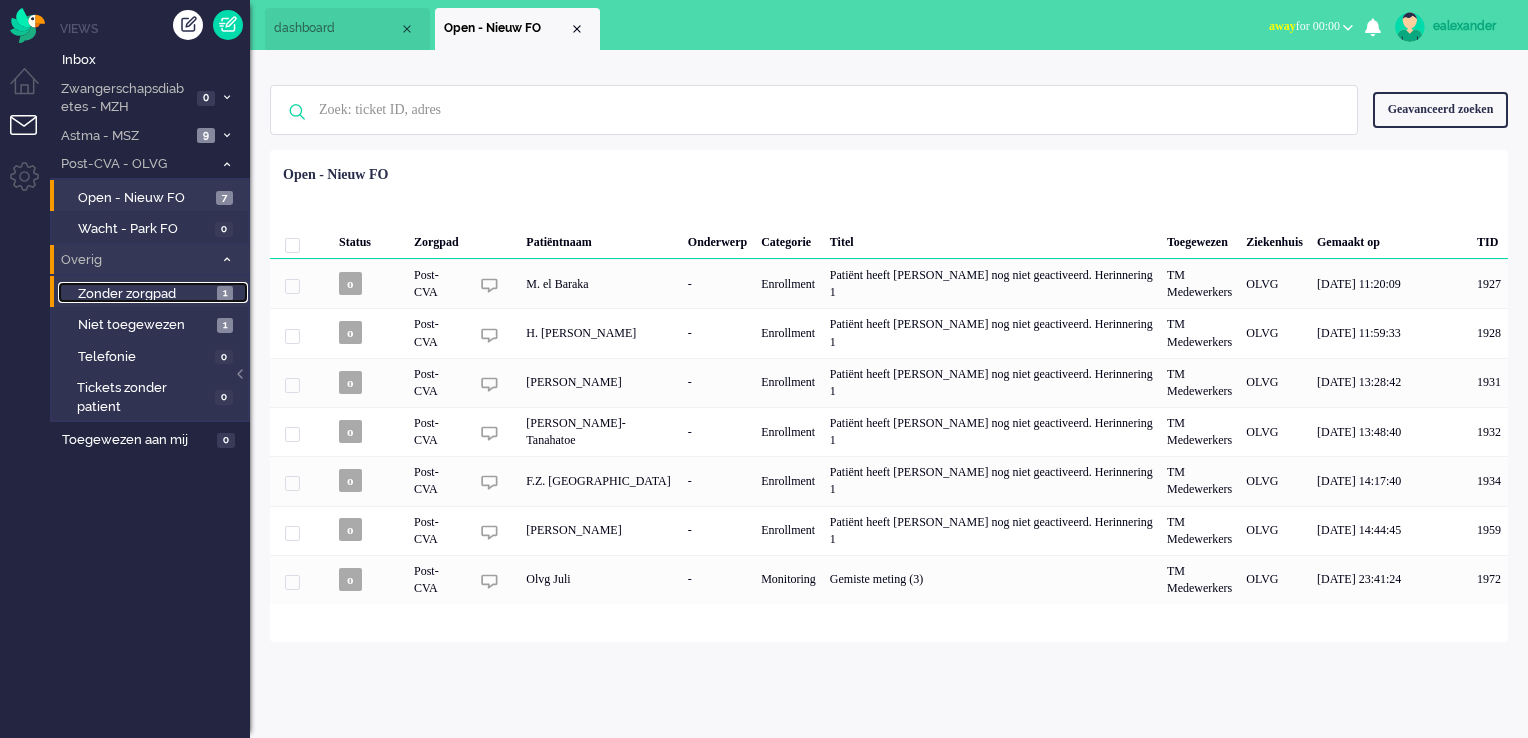 click on "1" at bounding box center [225, 293] 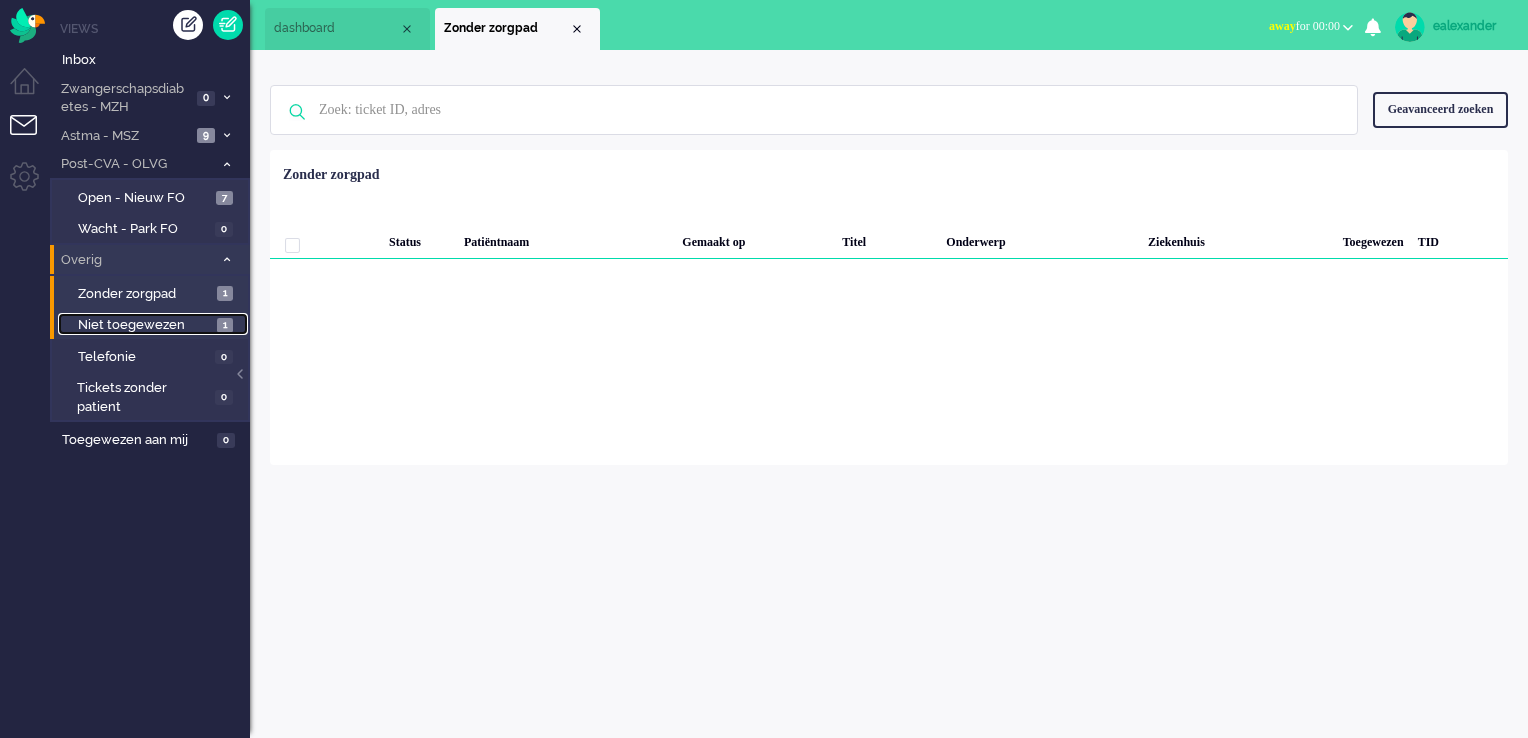 click on "Niet toegewezen" at bounding box center (145, 325) 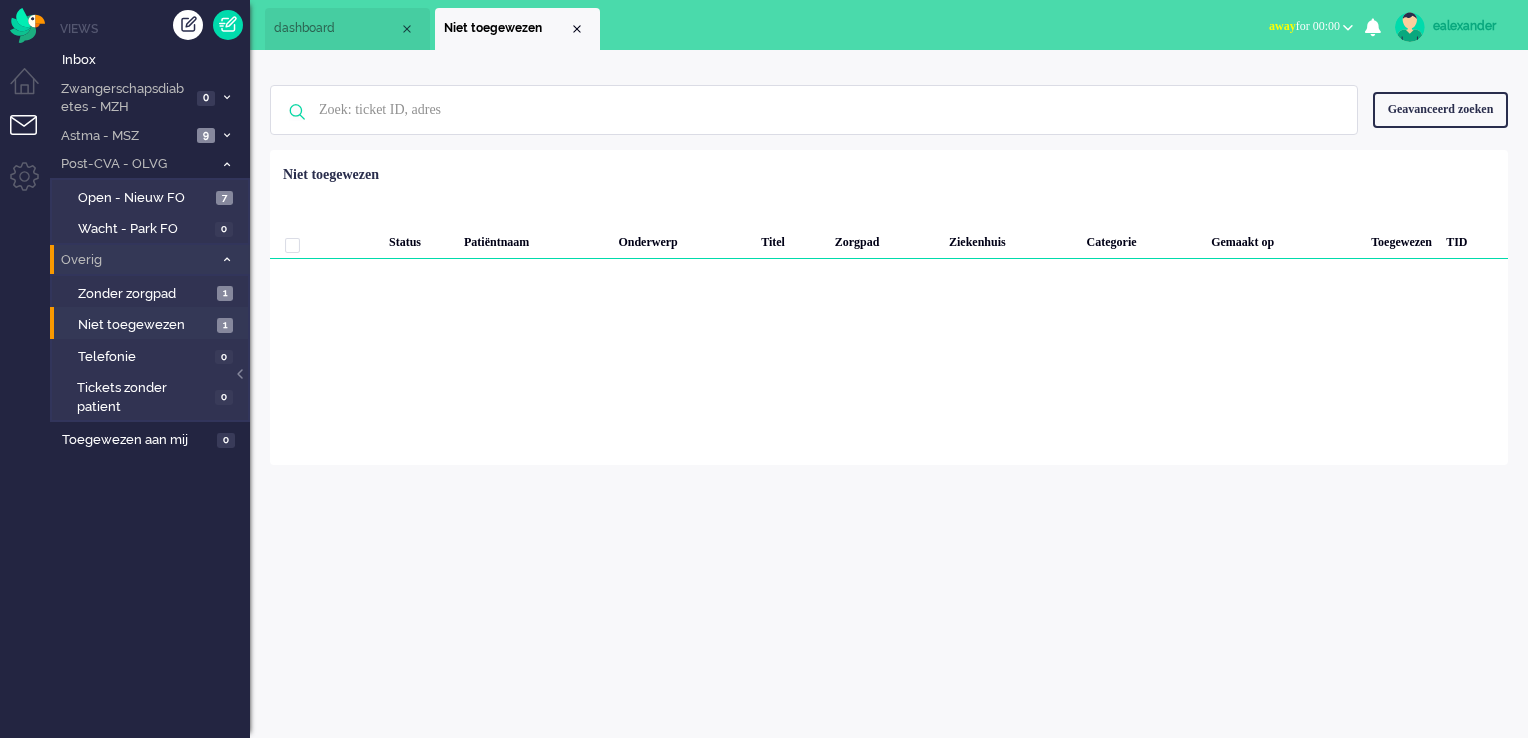 drag, startPoint x: 234, startPoint y: 269, endPoint x: 246, endPoint y: 265, distance: 12.649111 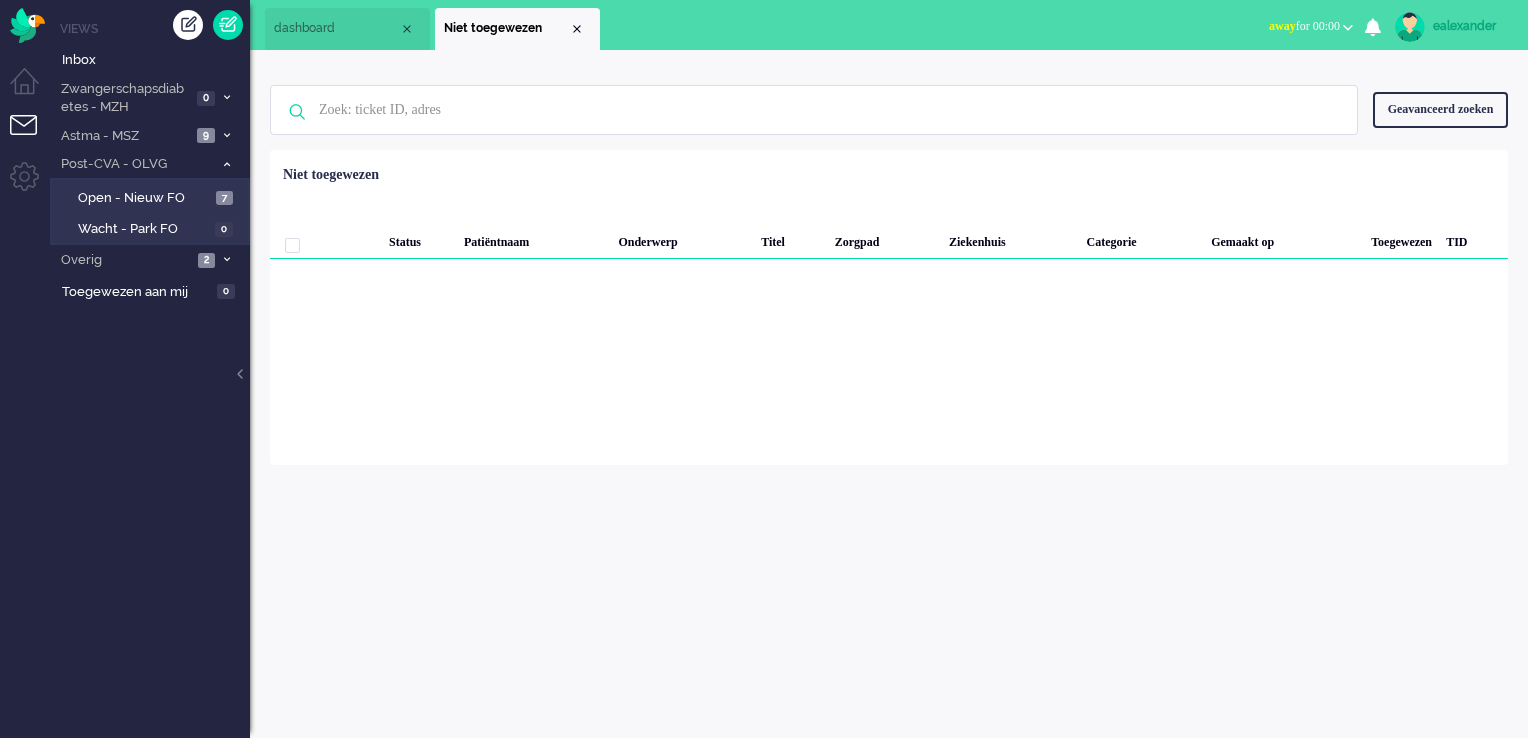 click on "away  for 00:00" at bounding box center (1311, 26) 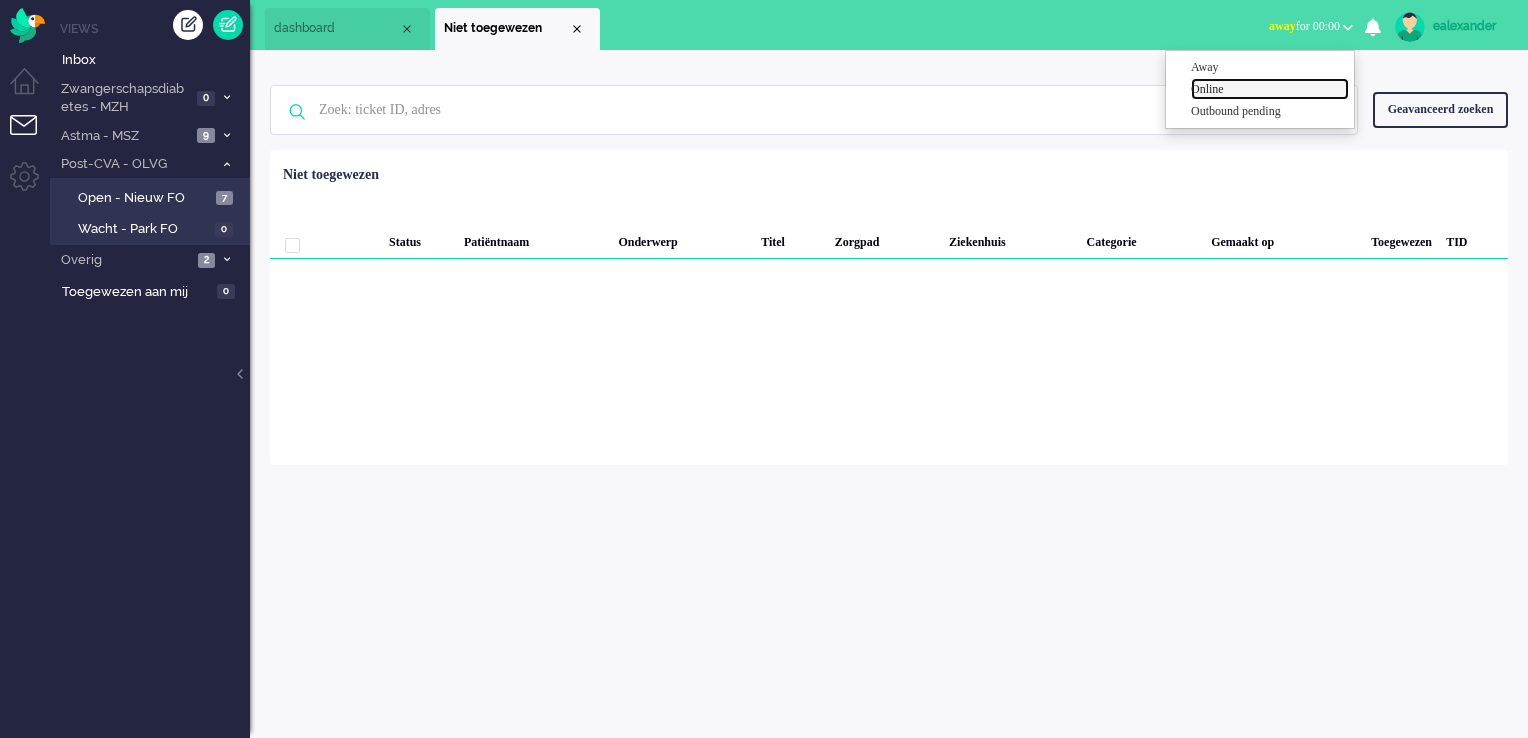 click on "Online" at bounding box center (1270, 89) 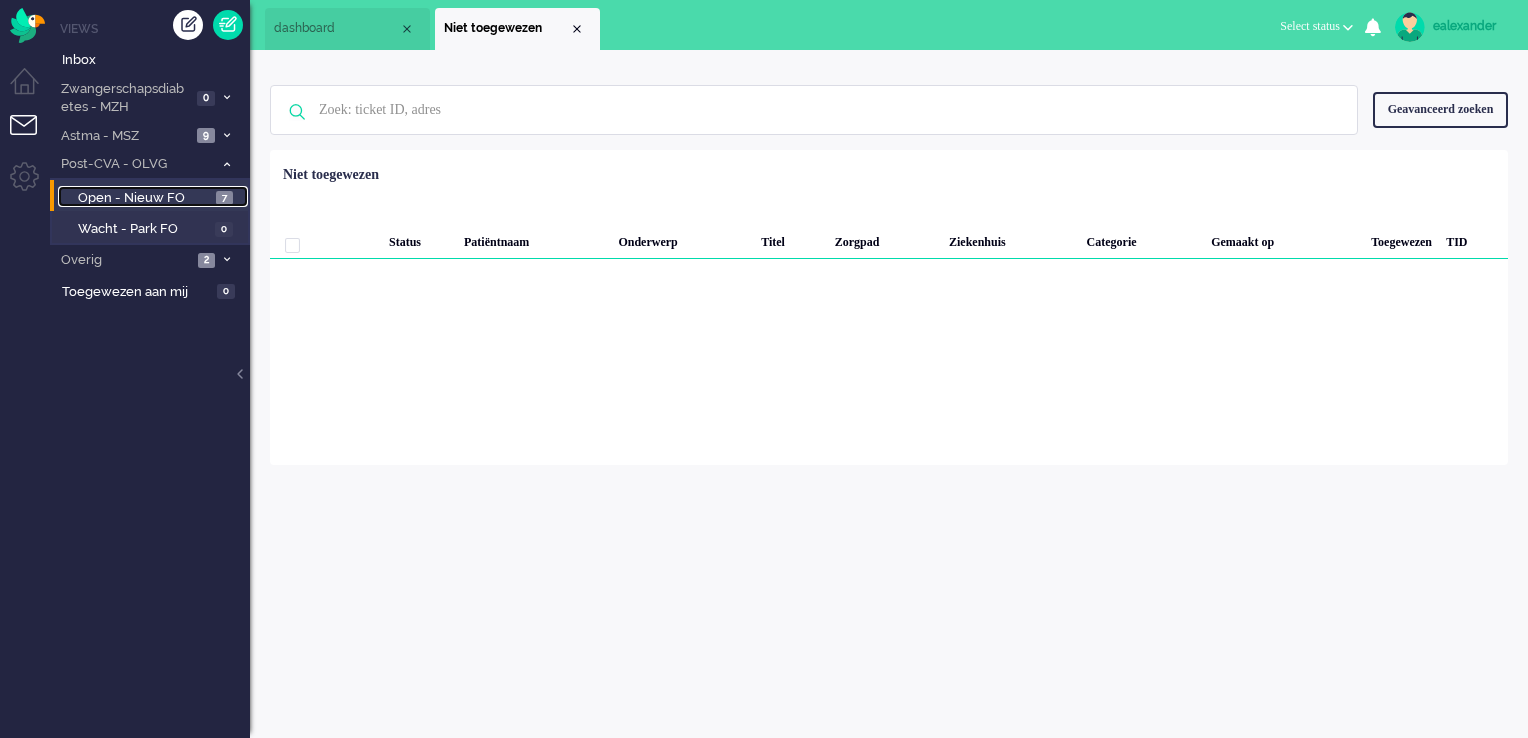 click on "Open - Nieuw FO" at bounding box center (144, 198) 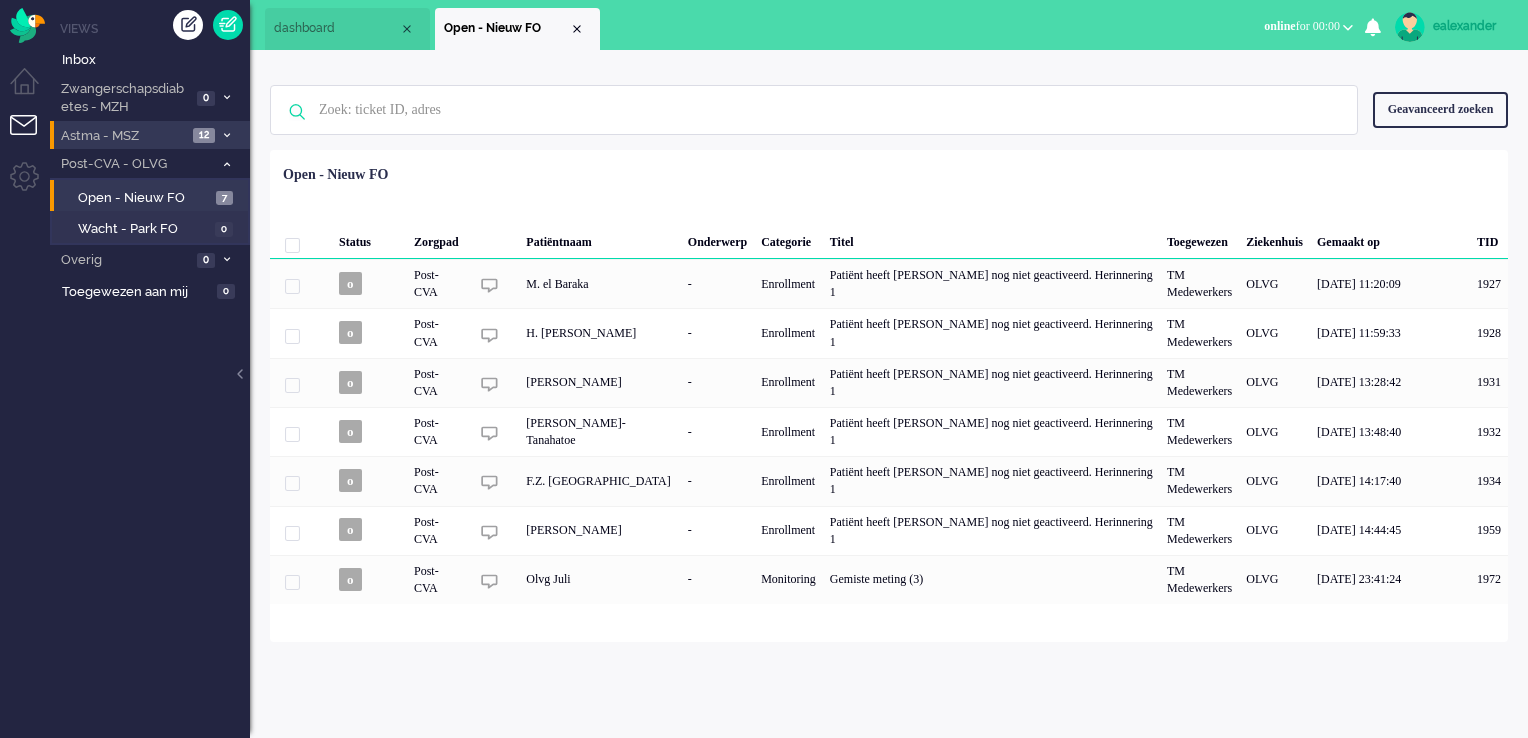 click at bounding box center [227, 135] 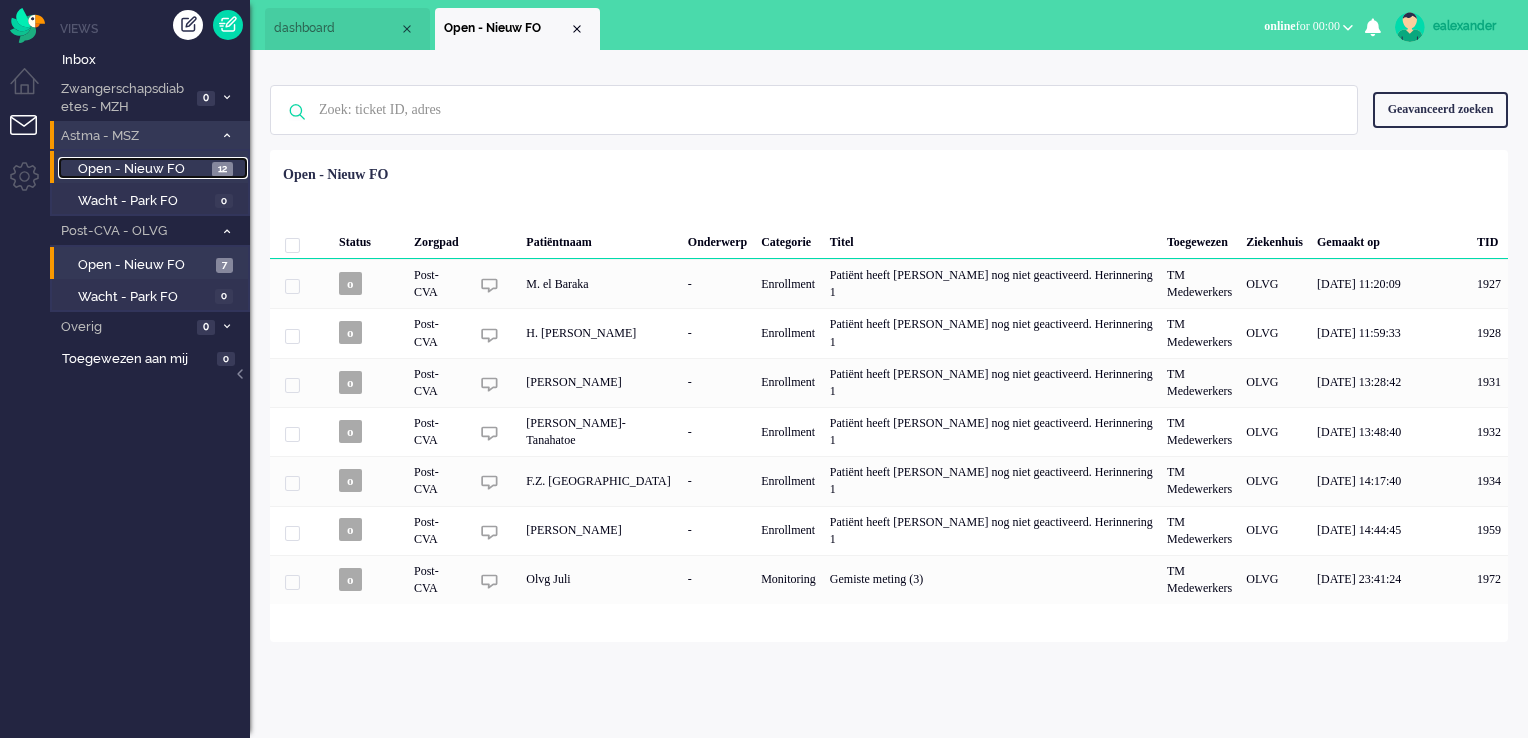 click on "Open - Nieuw FO
12" at bounding box center (153, 168) 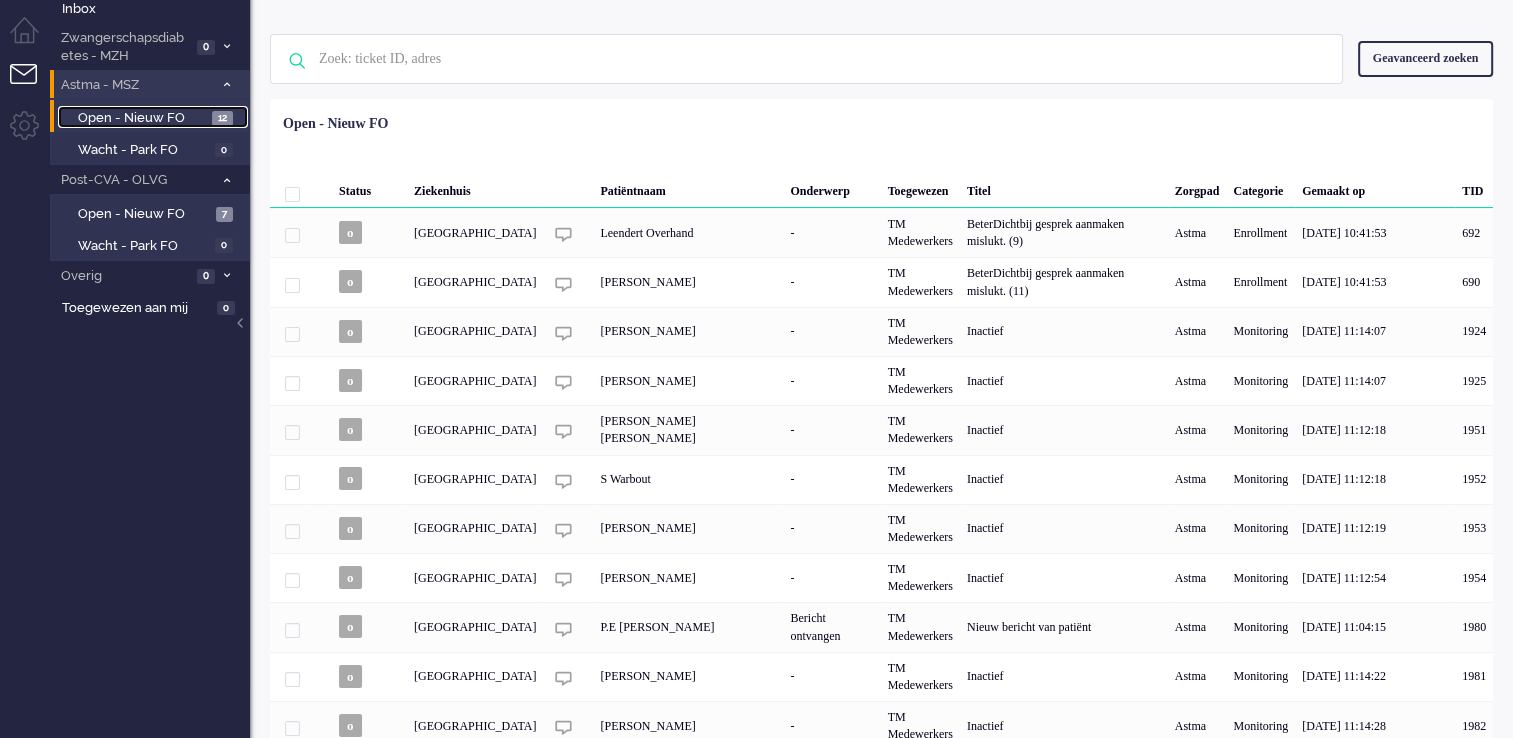 scroll, scrollTop: 100, scrollLeft: 0, axis: vertical 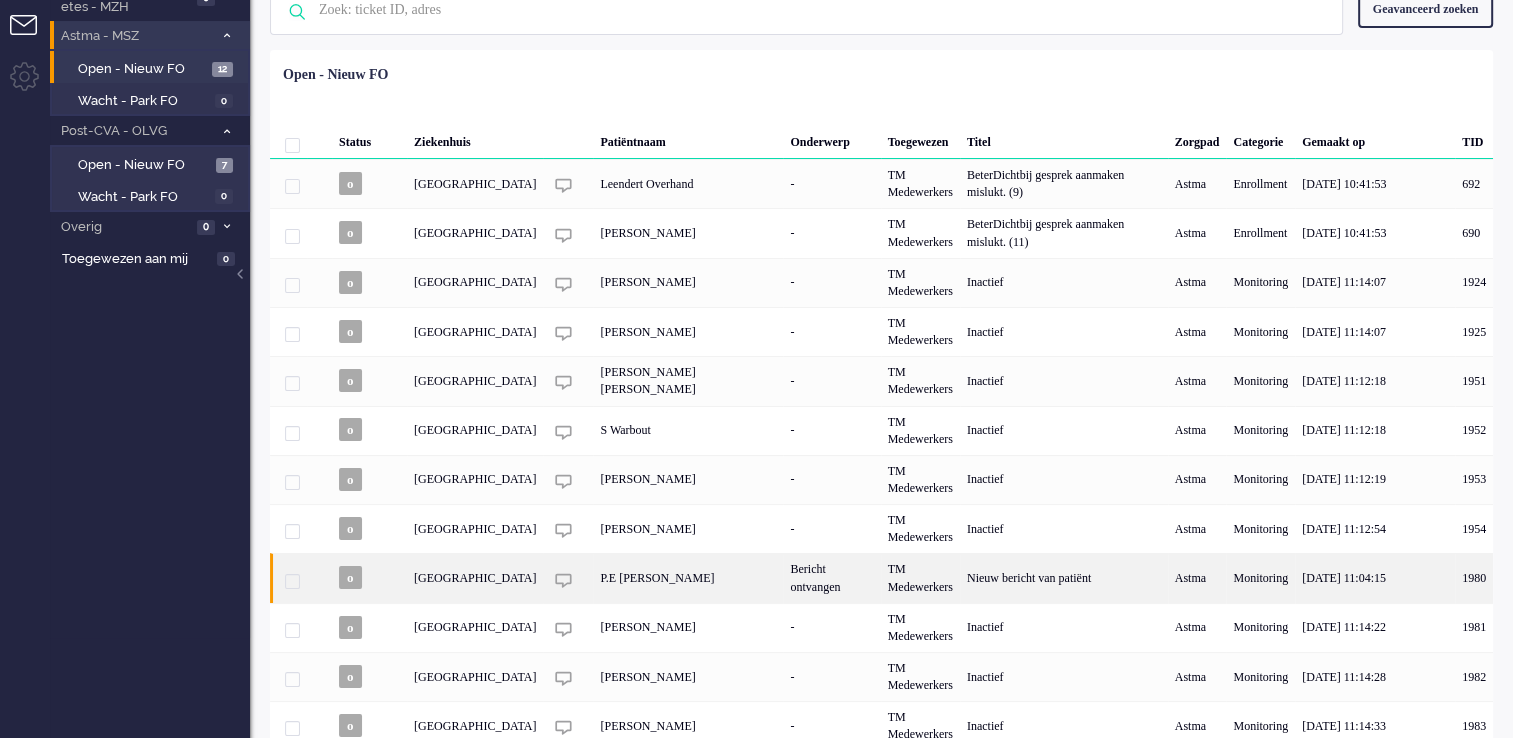 click on "TM Medewerkers" 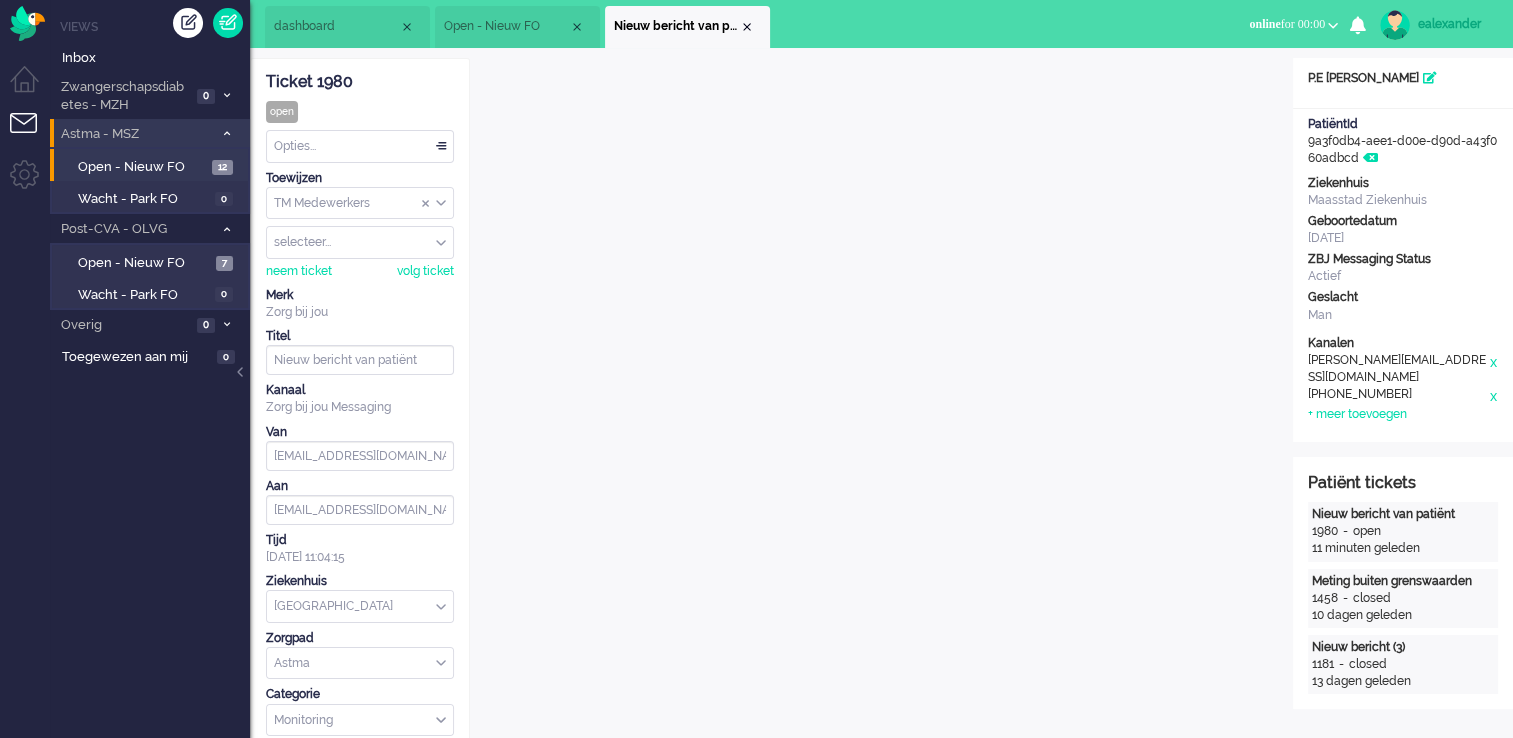scroll, scrollTop: 0, scrollLeft: 0, axis: both 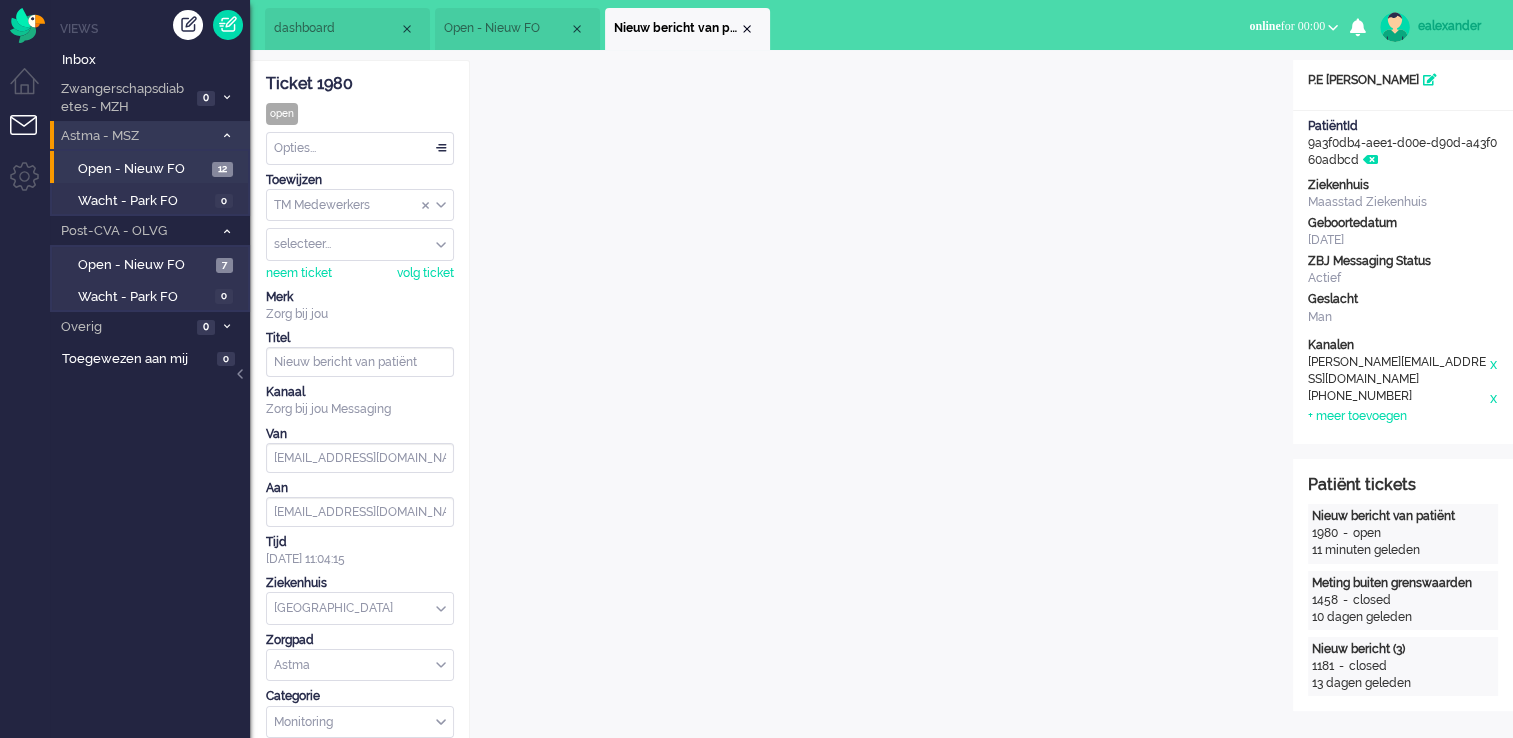 click on "TM Medewerkers" at bounding box center (360, 205) 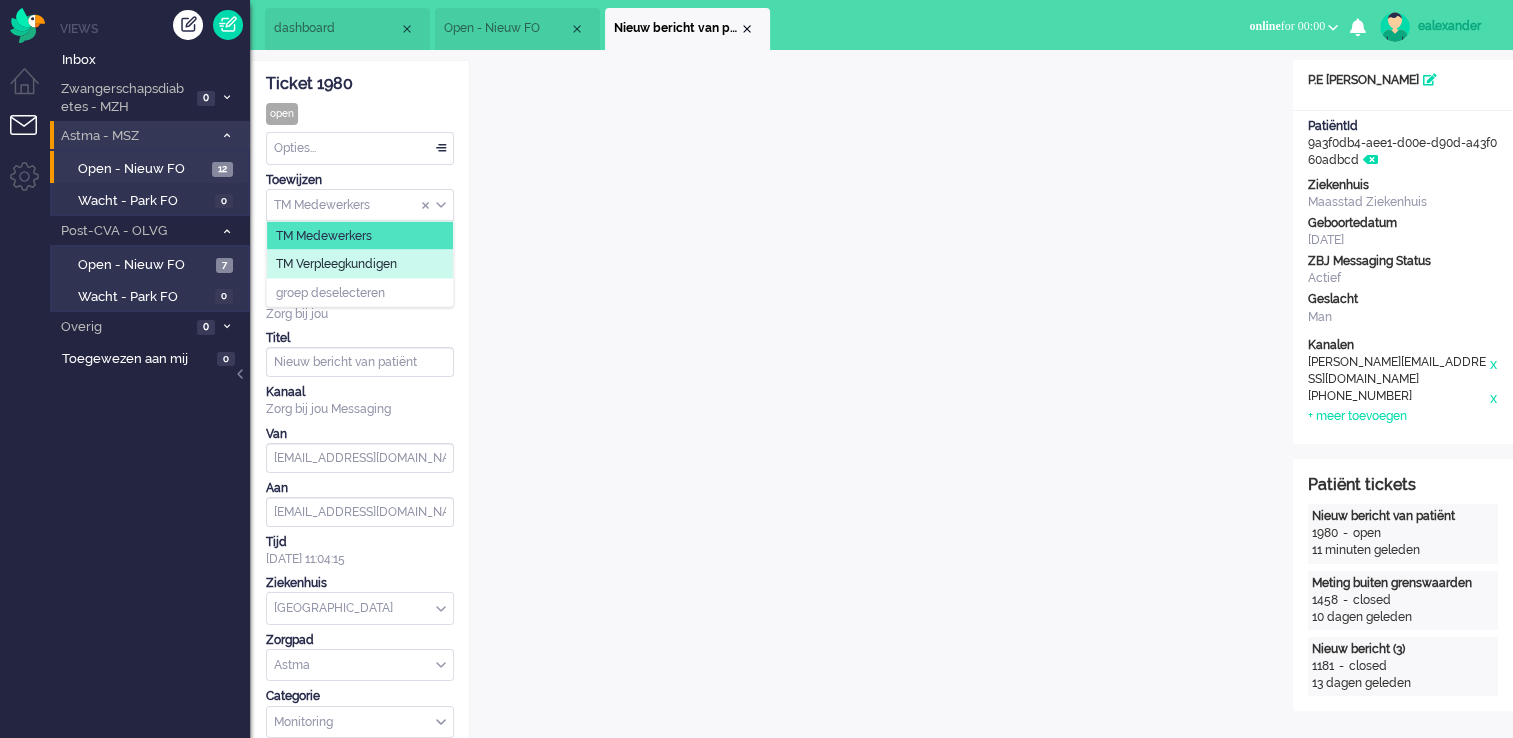 click on "TM Verpleegkundigen" 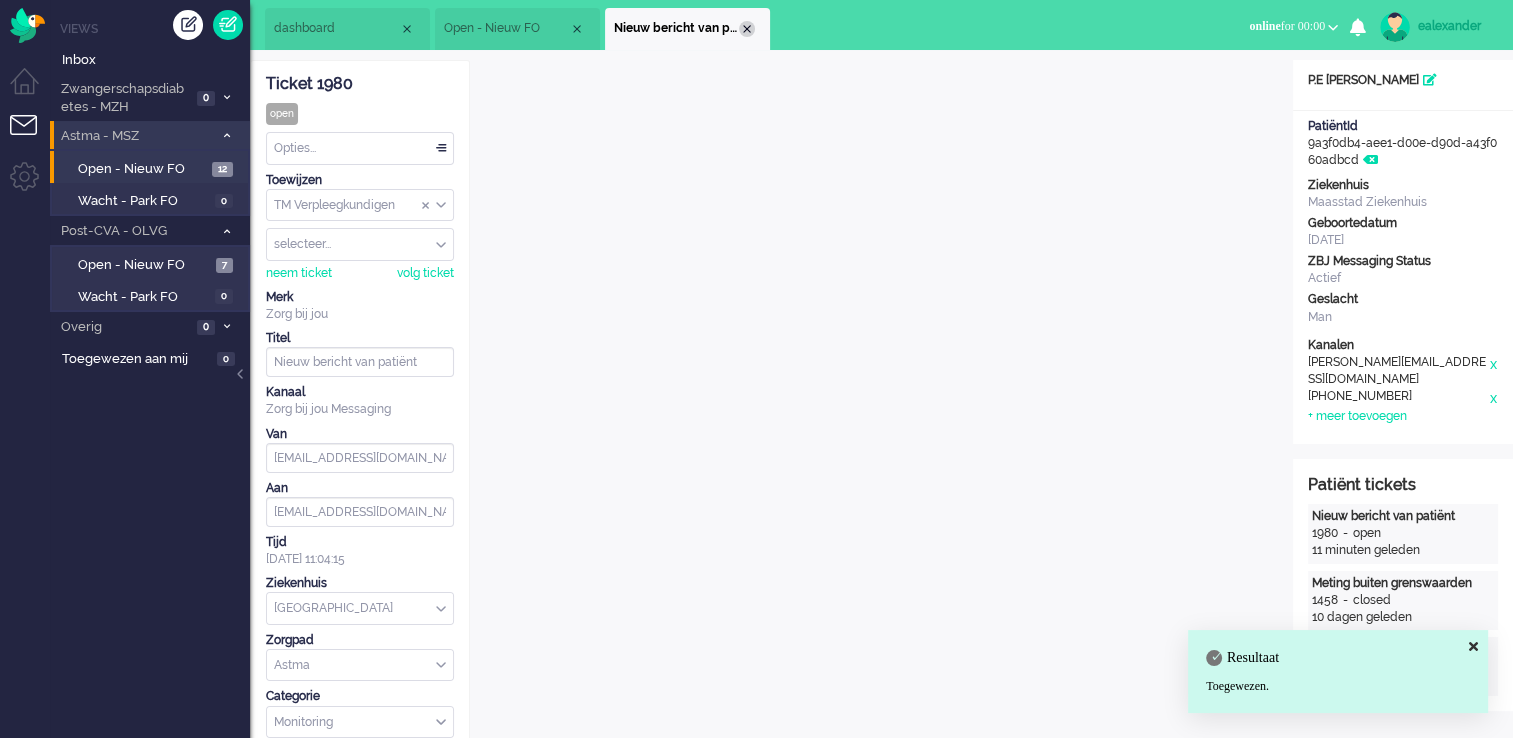 click at bounding box center (747, 29) 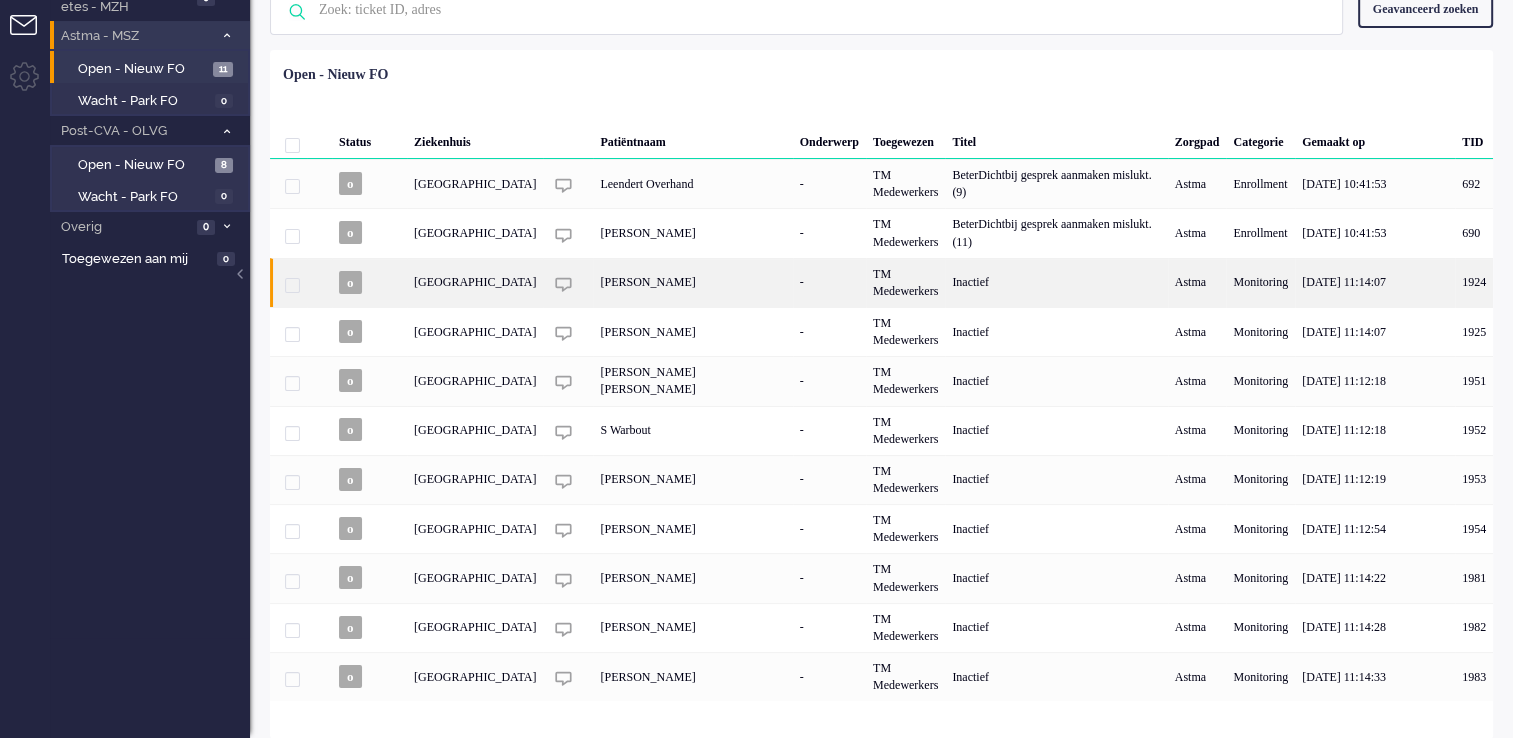 scroll, scrollTop: 0, scrollLeft: 0, axis: both 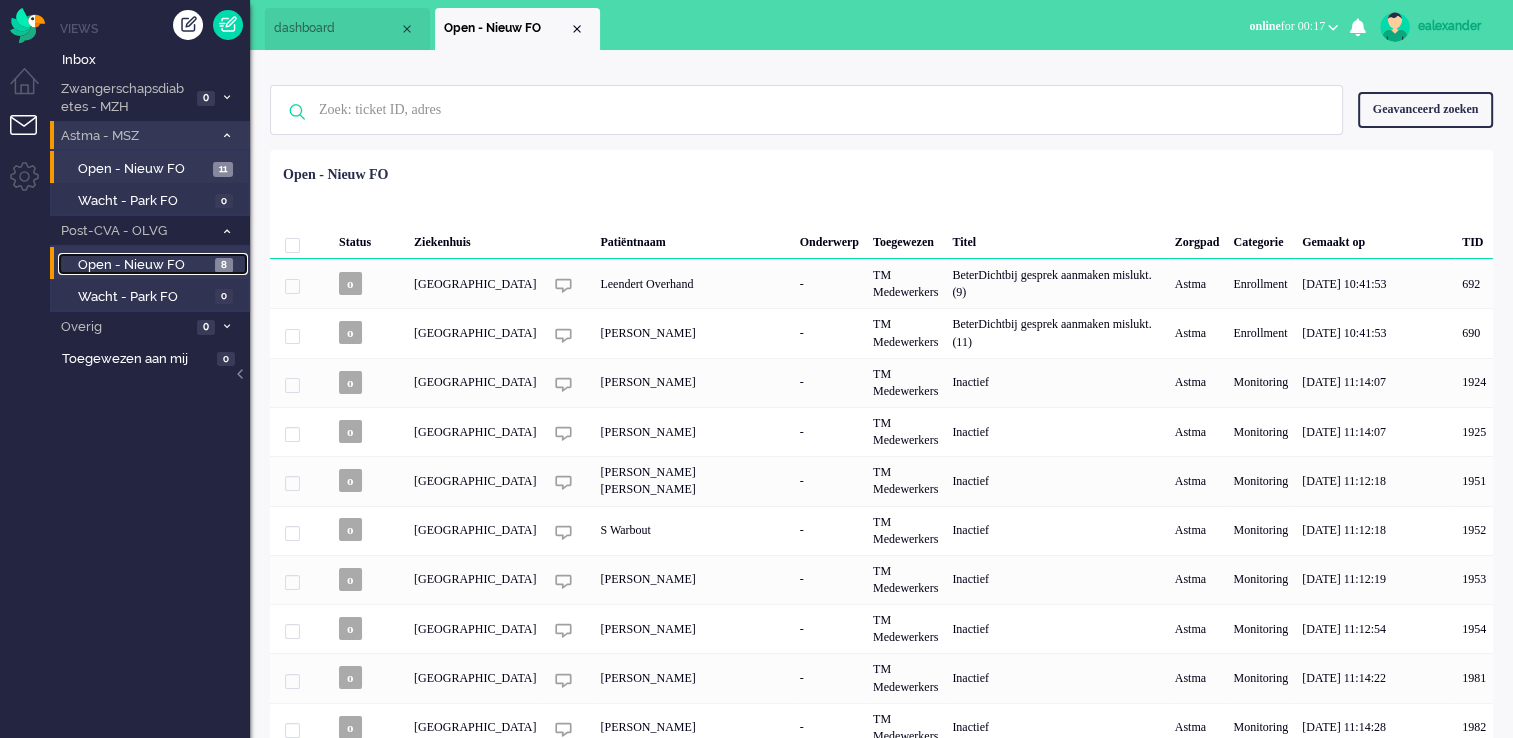 click on "Open - Nieuw FO" at bounding box center (144, 265) 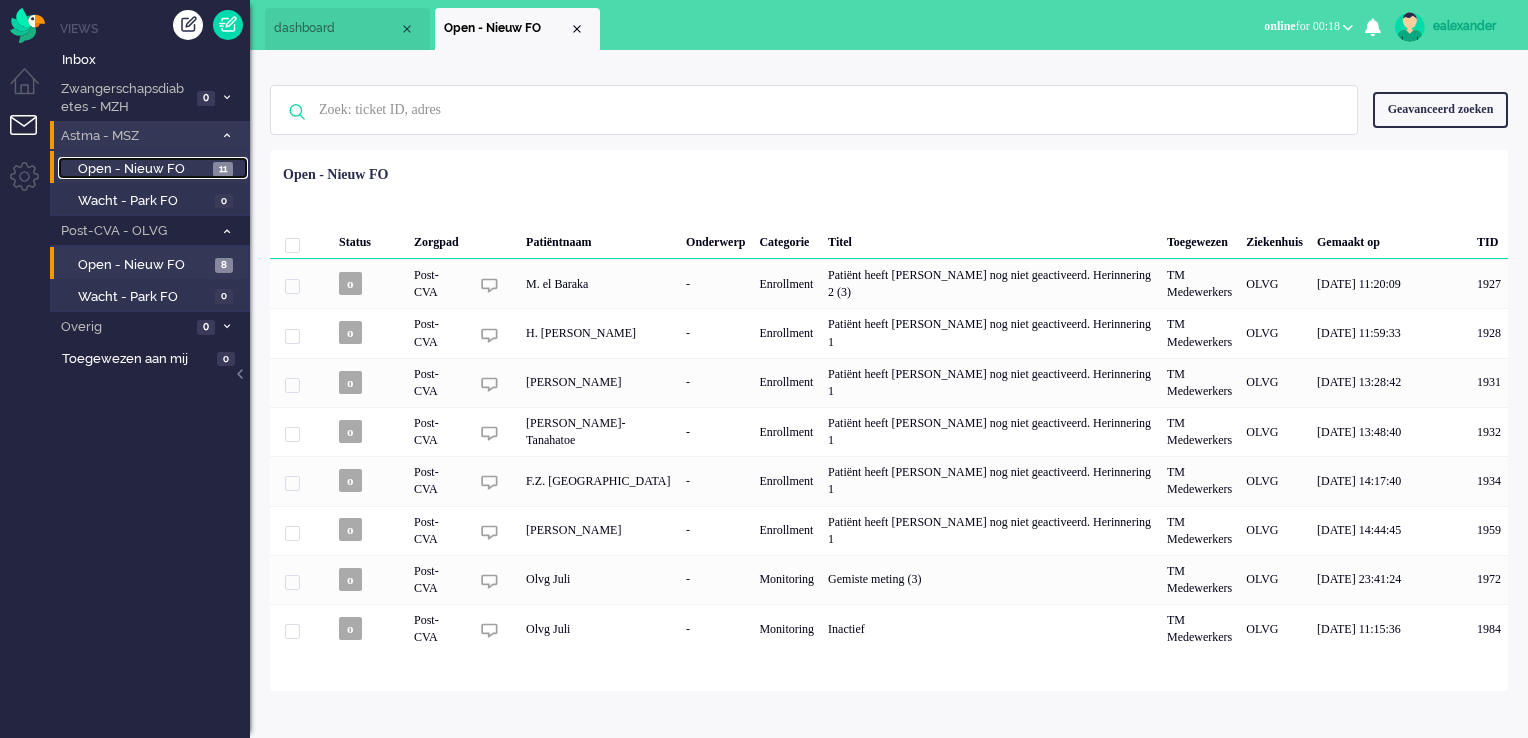 click on "11" at bounding box center (223, 169) 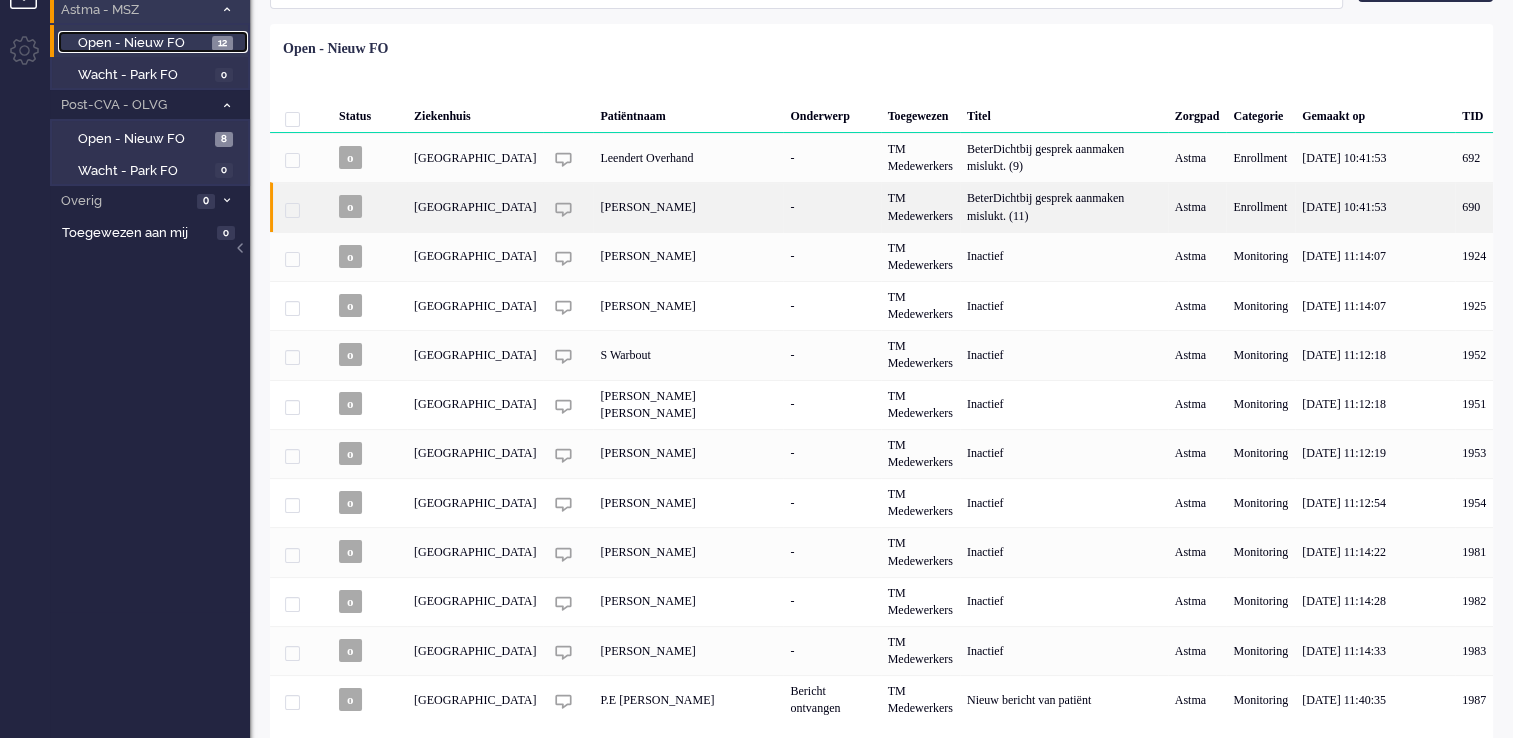 scroll, scrollTop: 148, scrollLeft: 0, axis: vertical 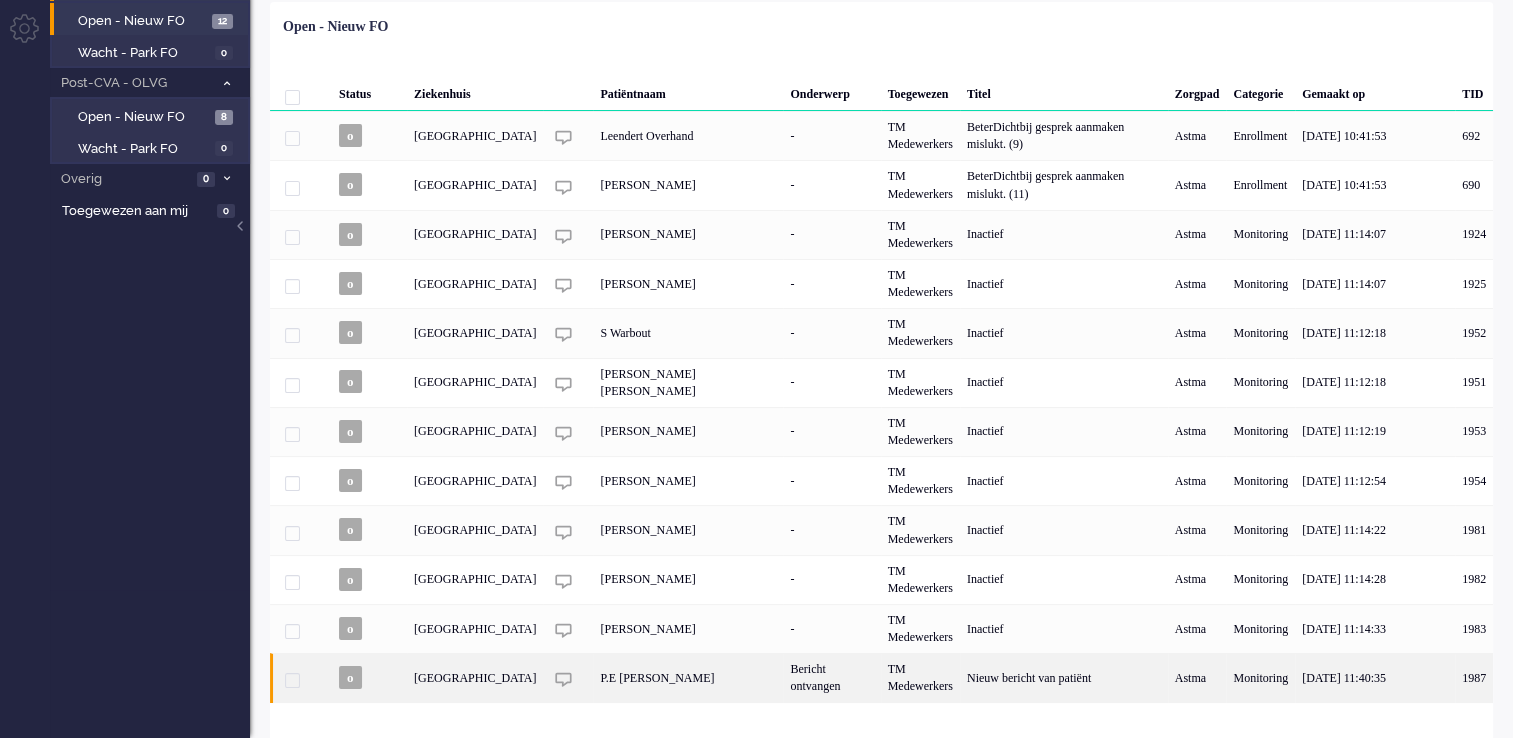 click on "TM Medewerkers" 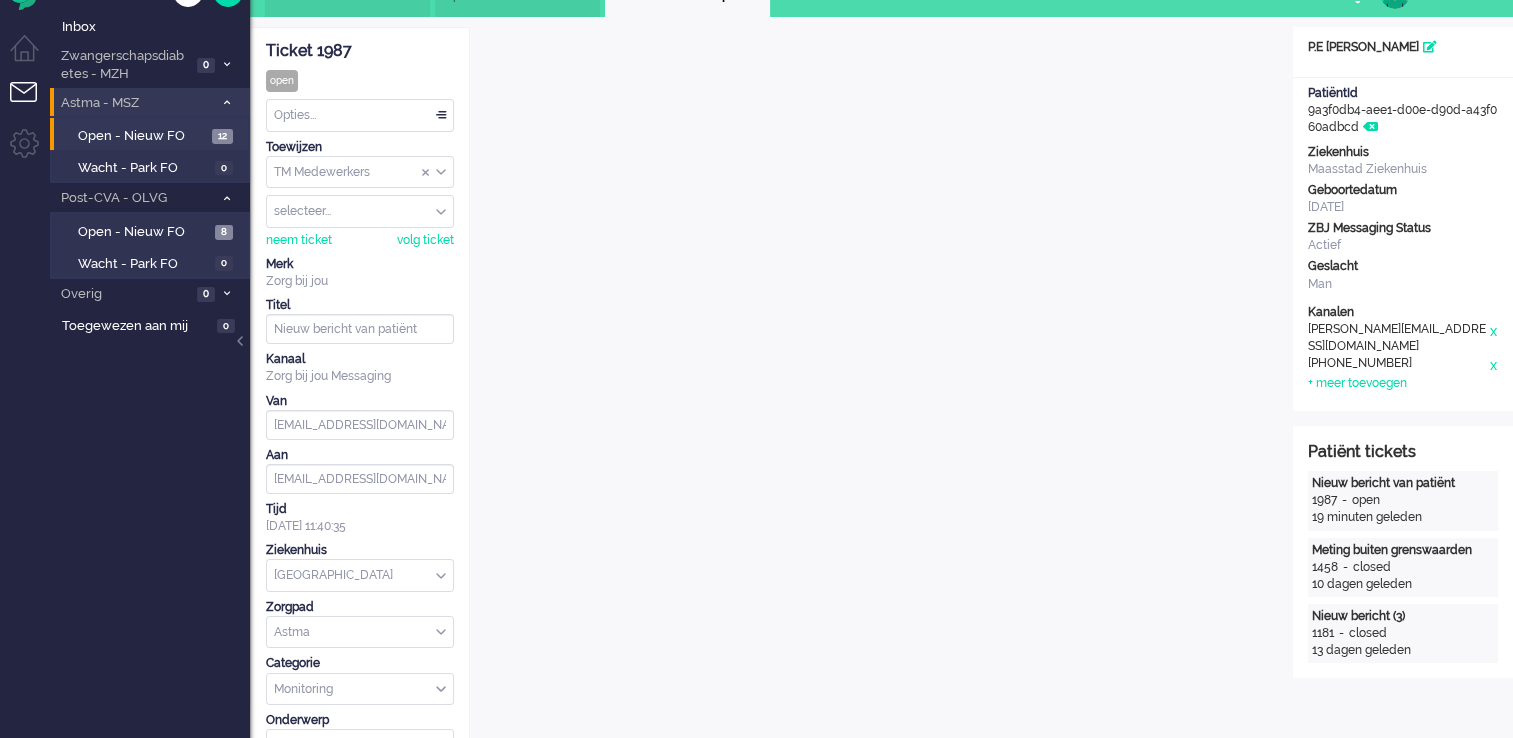 scroll, scrollTop: 20, scrollLeft: 0, axis: vertical 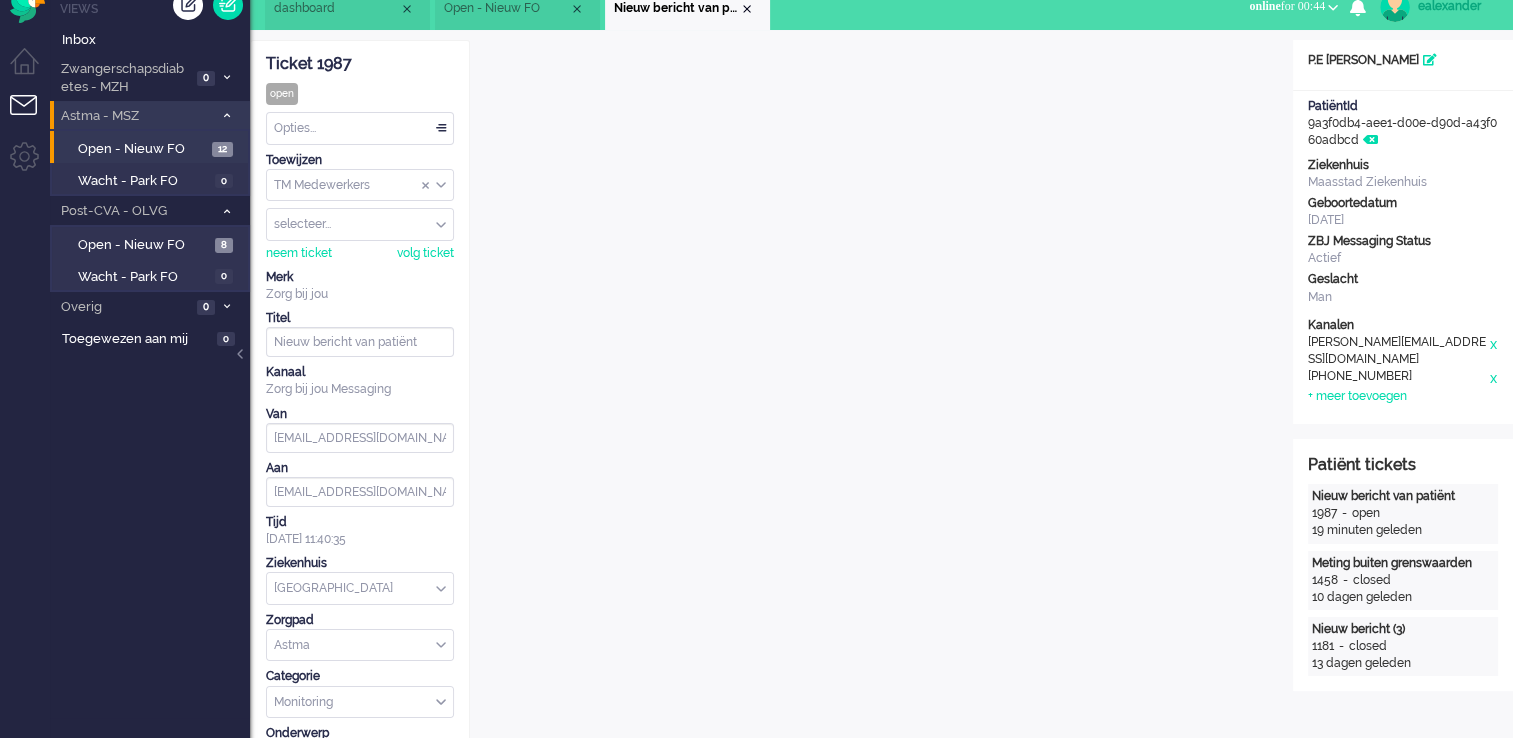 click on "TM Medewerkers" at bounding box center (360, 185) 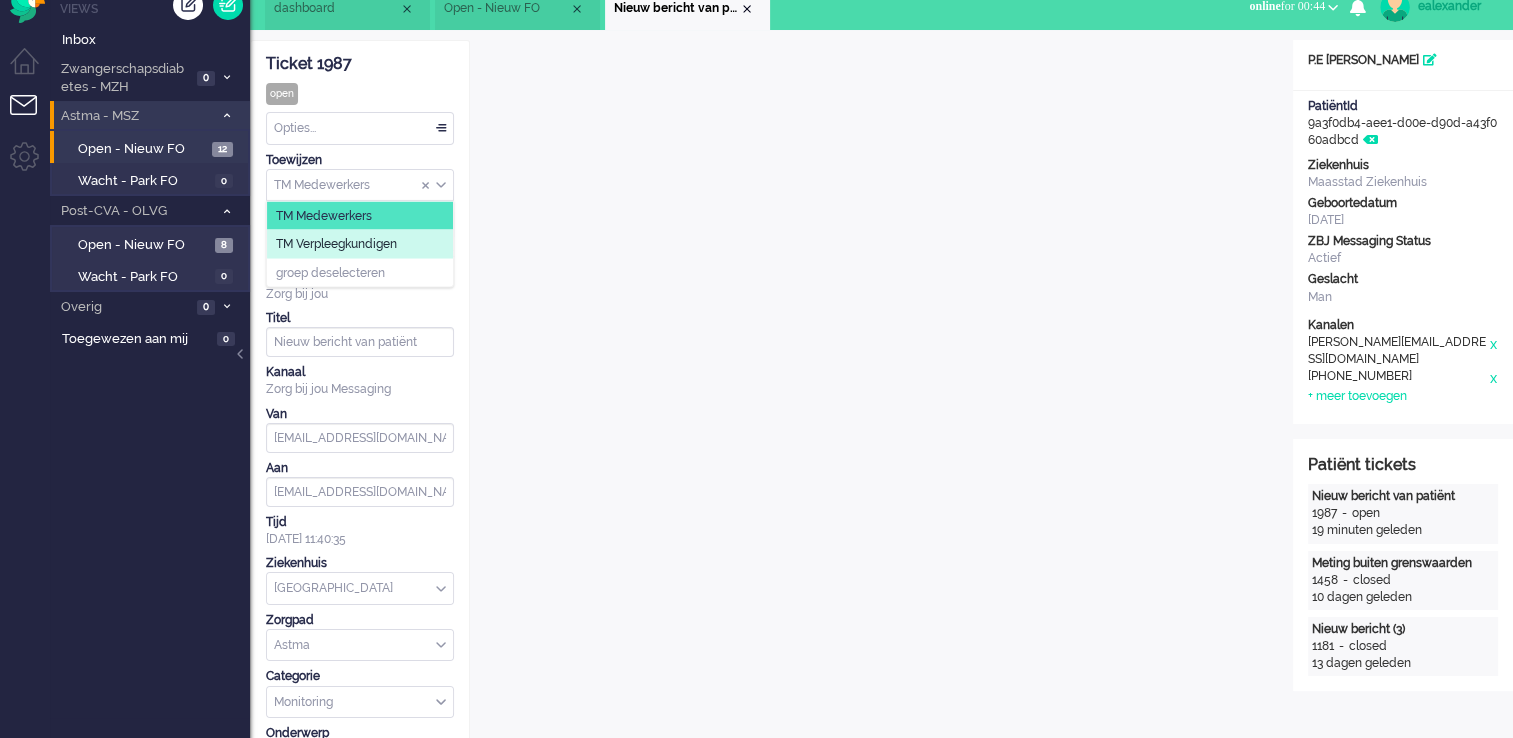 click on "TM Verpleegkundigen" 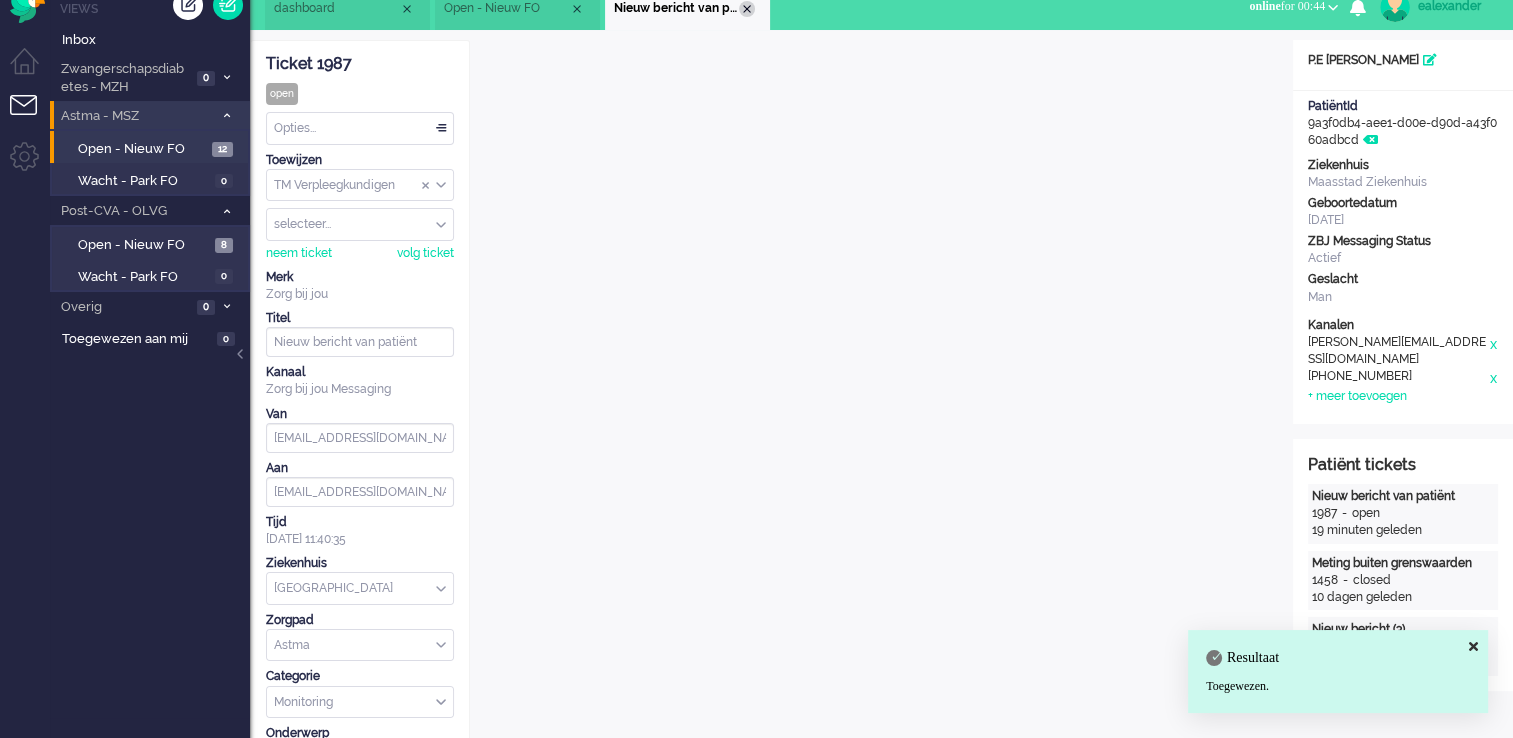 click at bounding box center [747, 9] 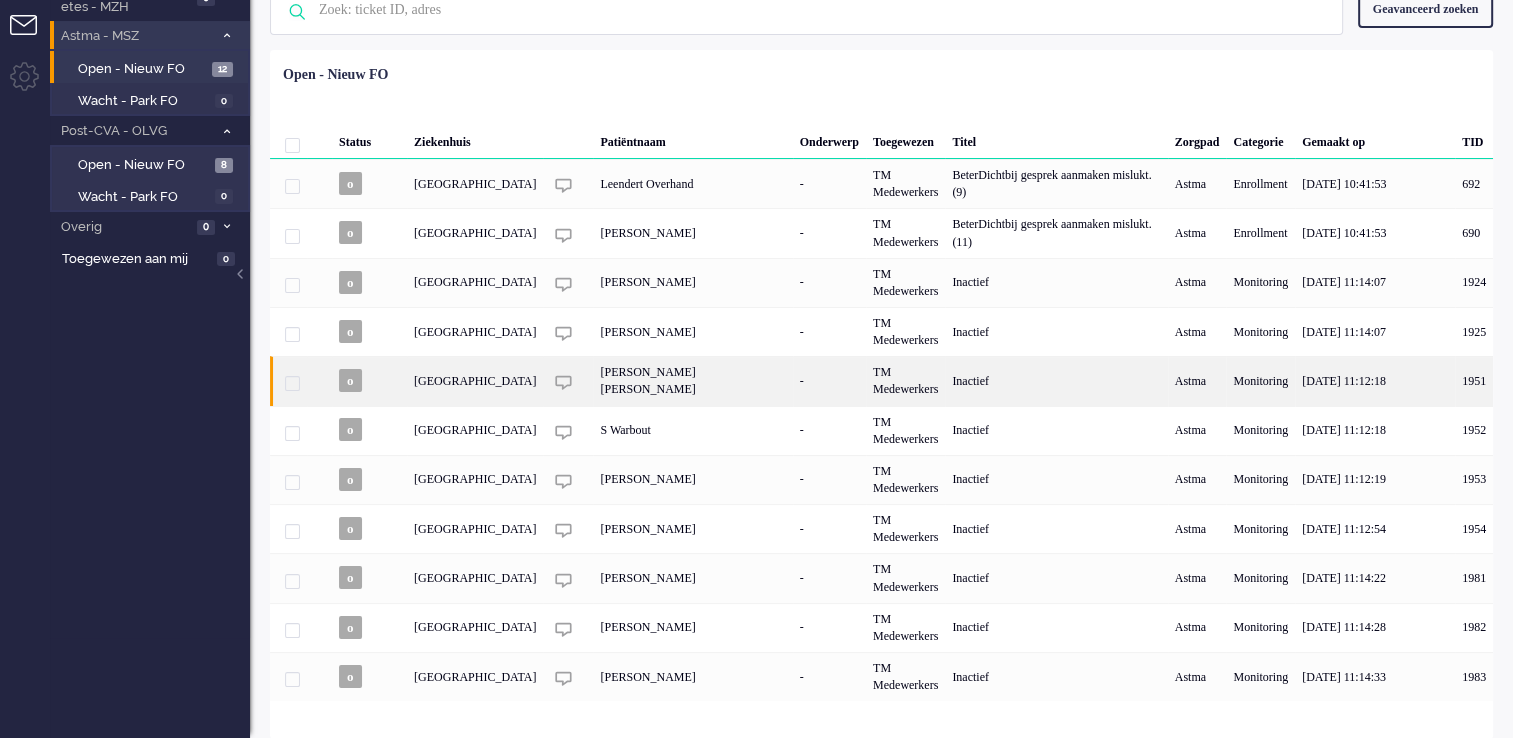scroll, scrollTop: 0, scrollLeft: 0, axis: both 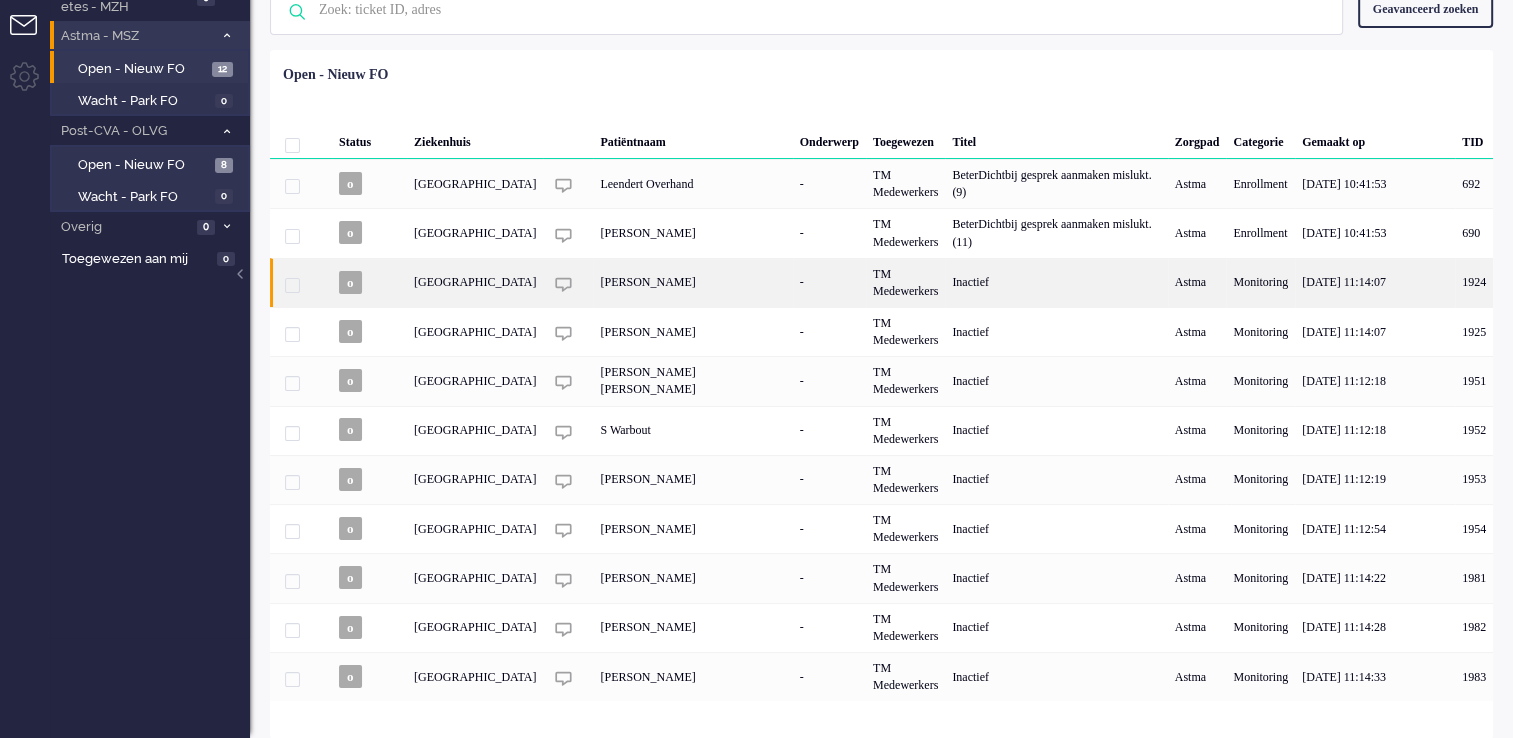 click on "Inactief" 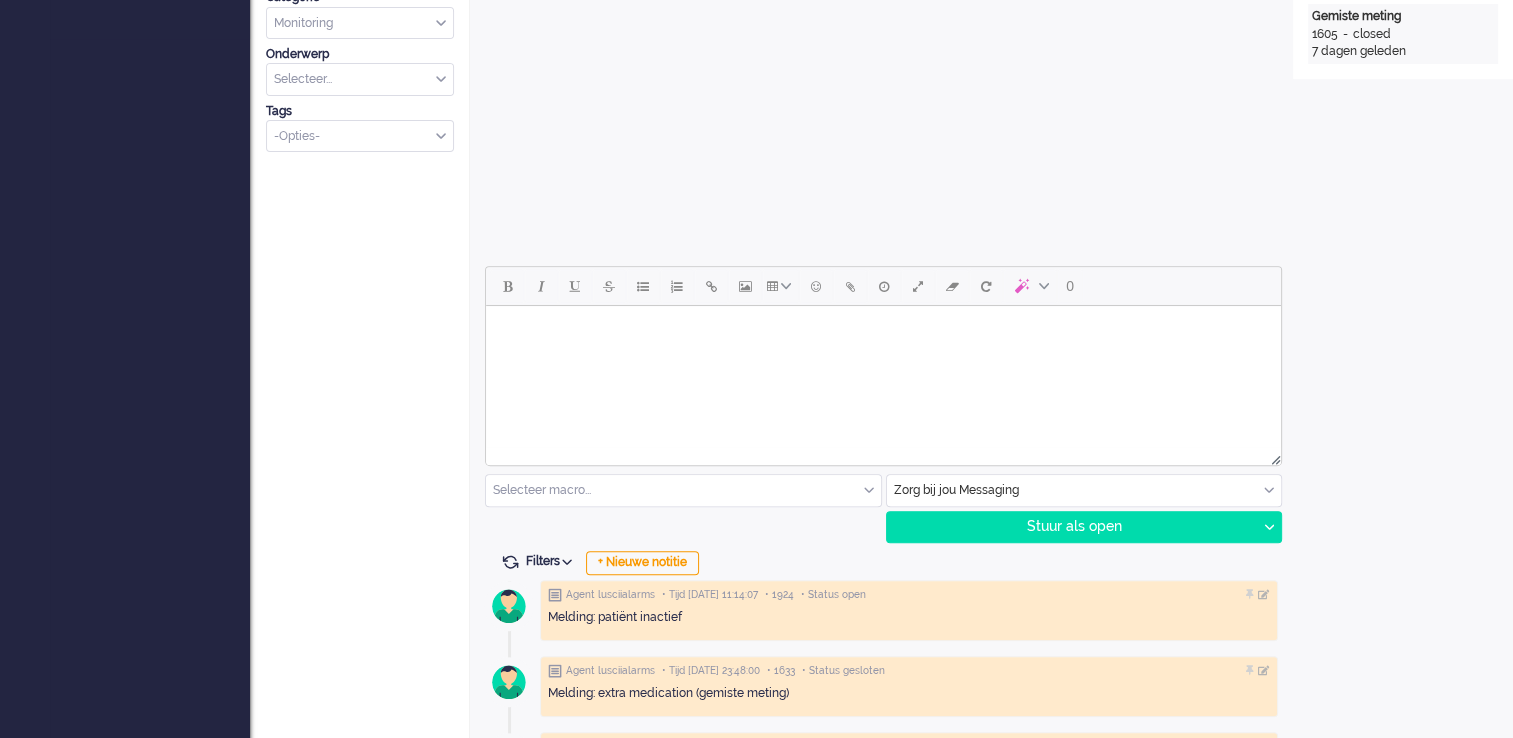 scroll, scrollTop: 700, scrollLeft: 0, axis: vertical 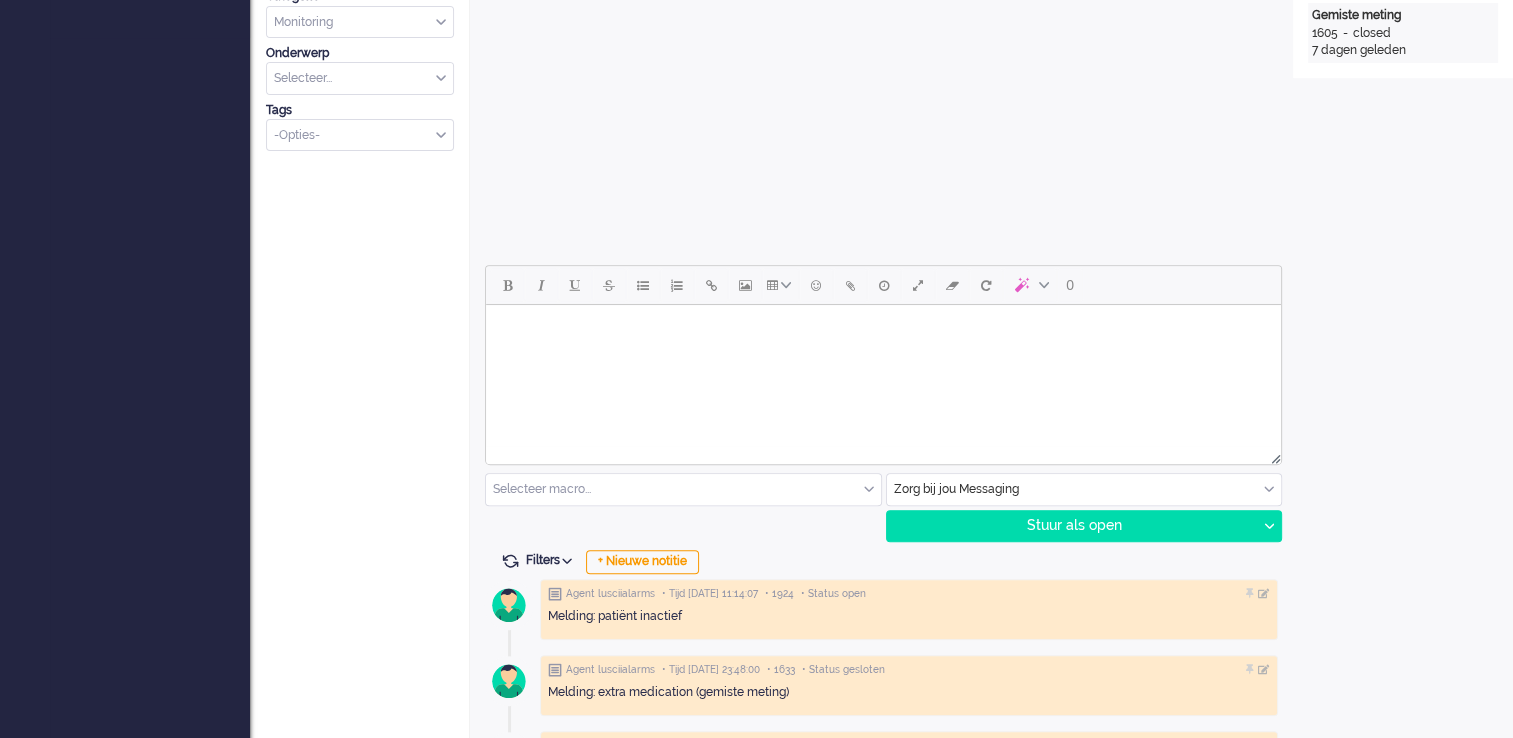 click at bounding box center [883, 330] 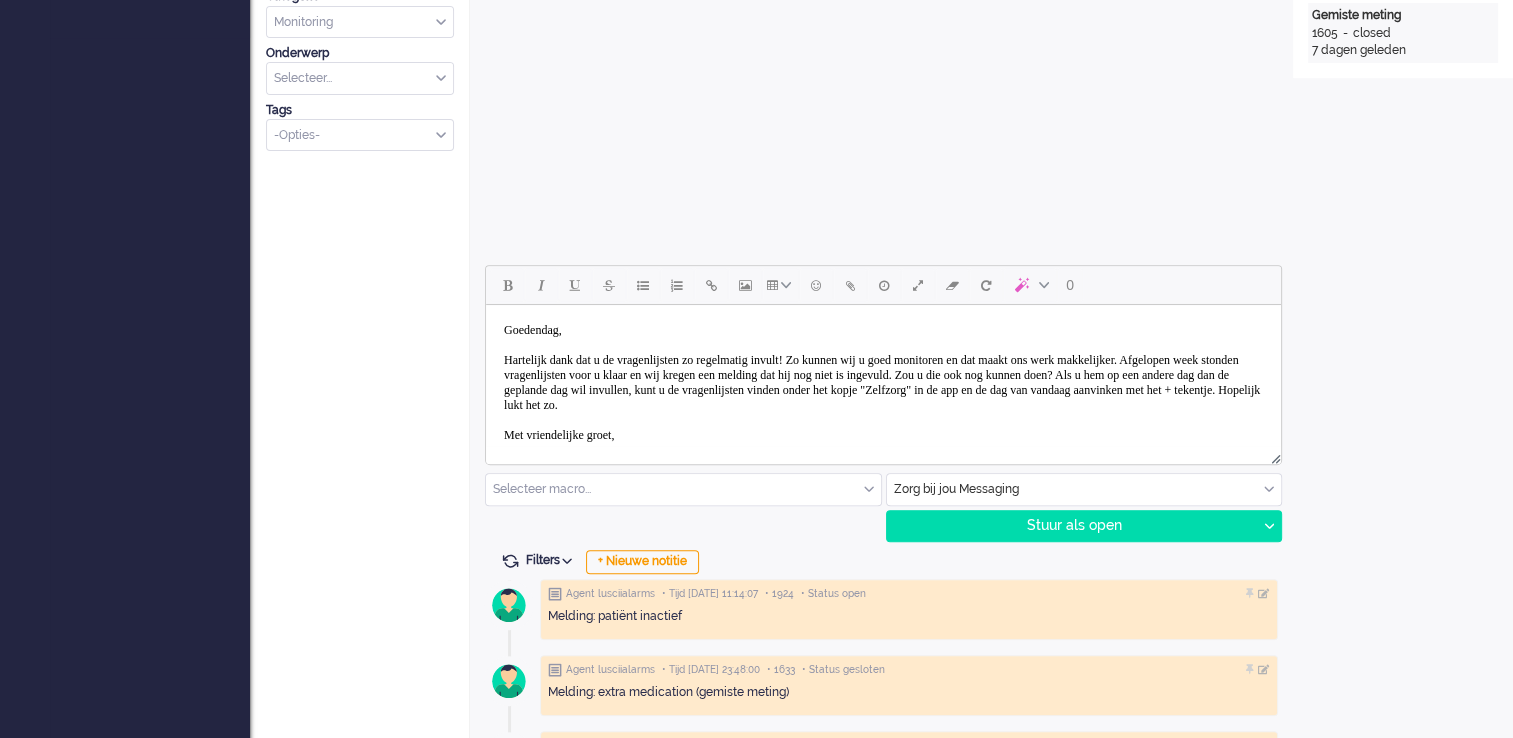 scroll, scrollTop: 20, scrollLeft: 0, axis: vertical 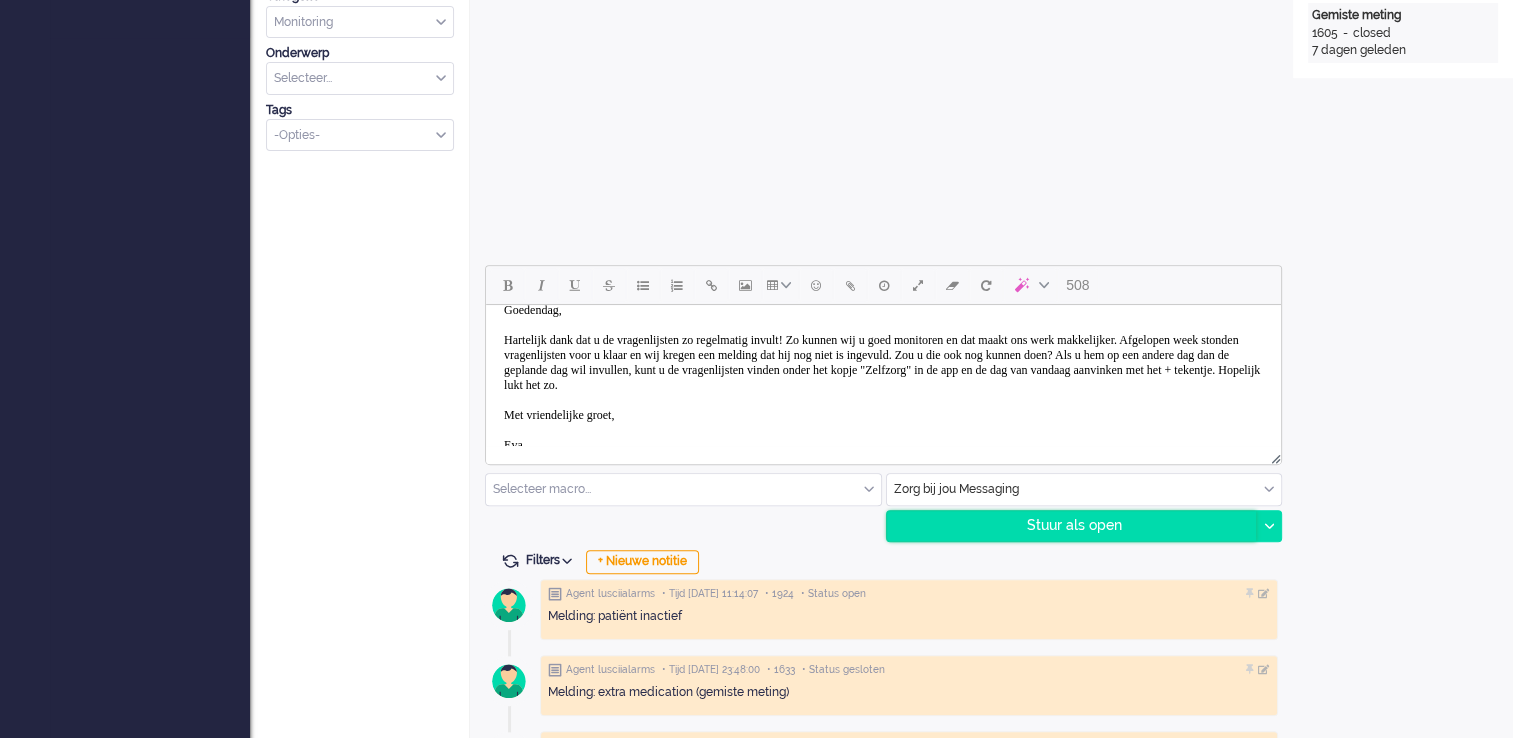click on "Stuur als open" at bounding box center [1072, 526] 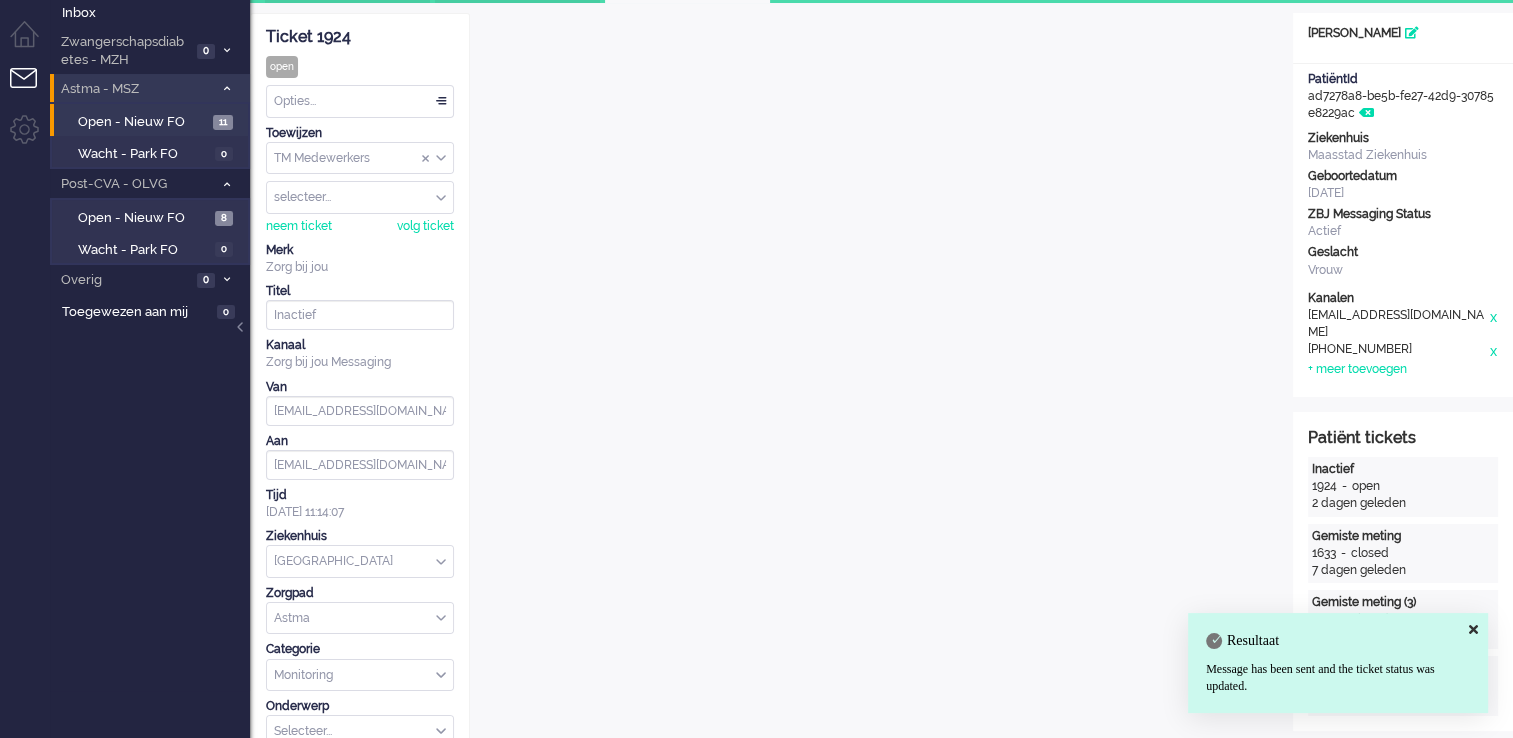 scroll, scrollTop: 0, scrollLeft: 0, axis: both 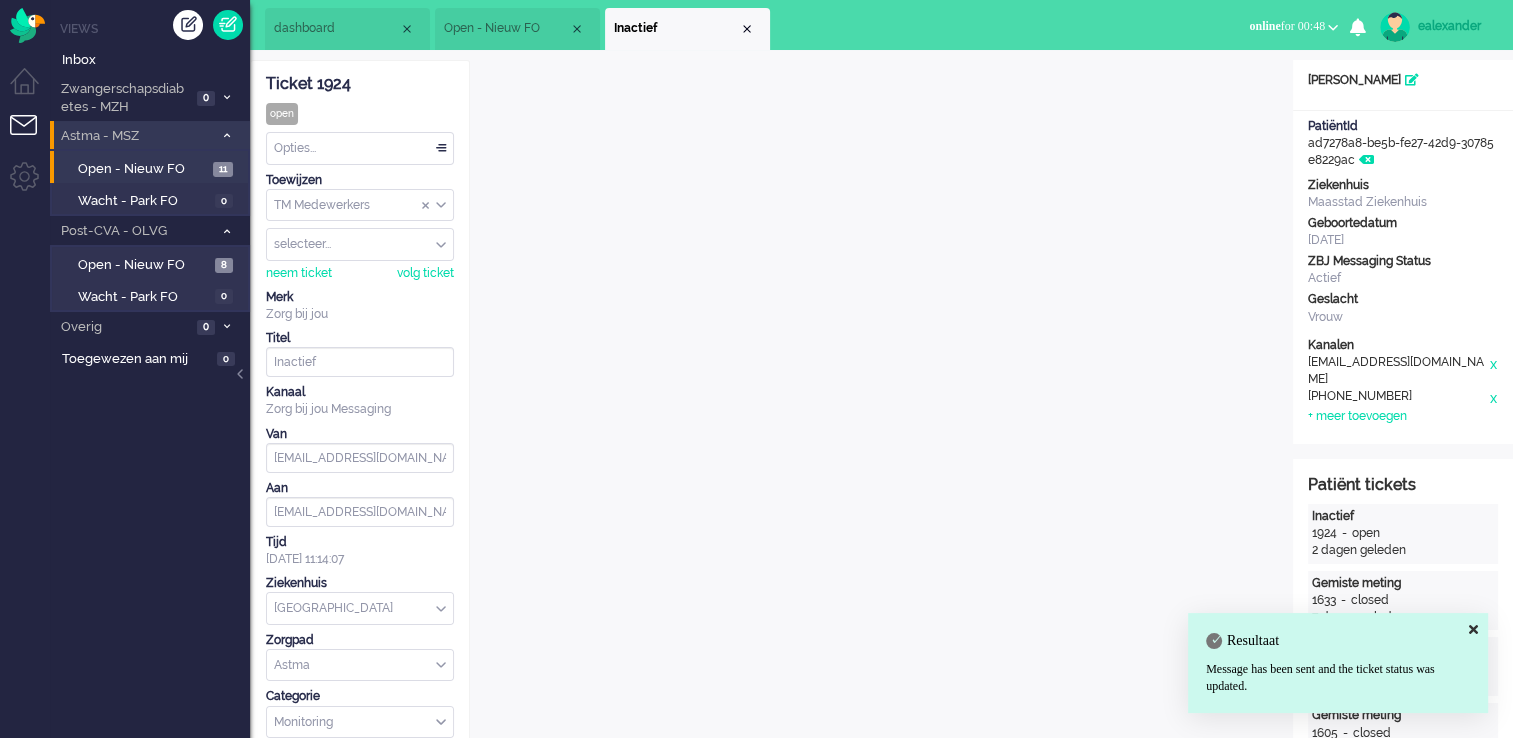 click on "Opties..." at bounding box center [360, 148] 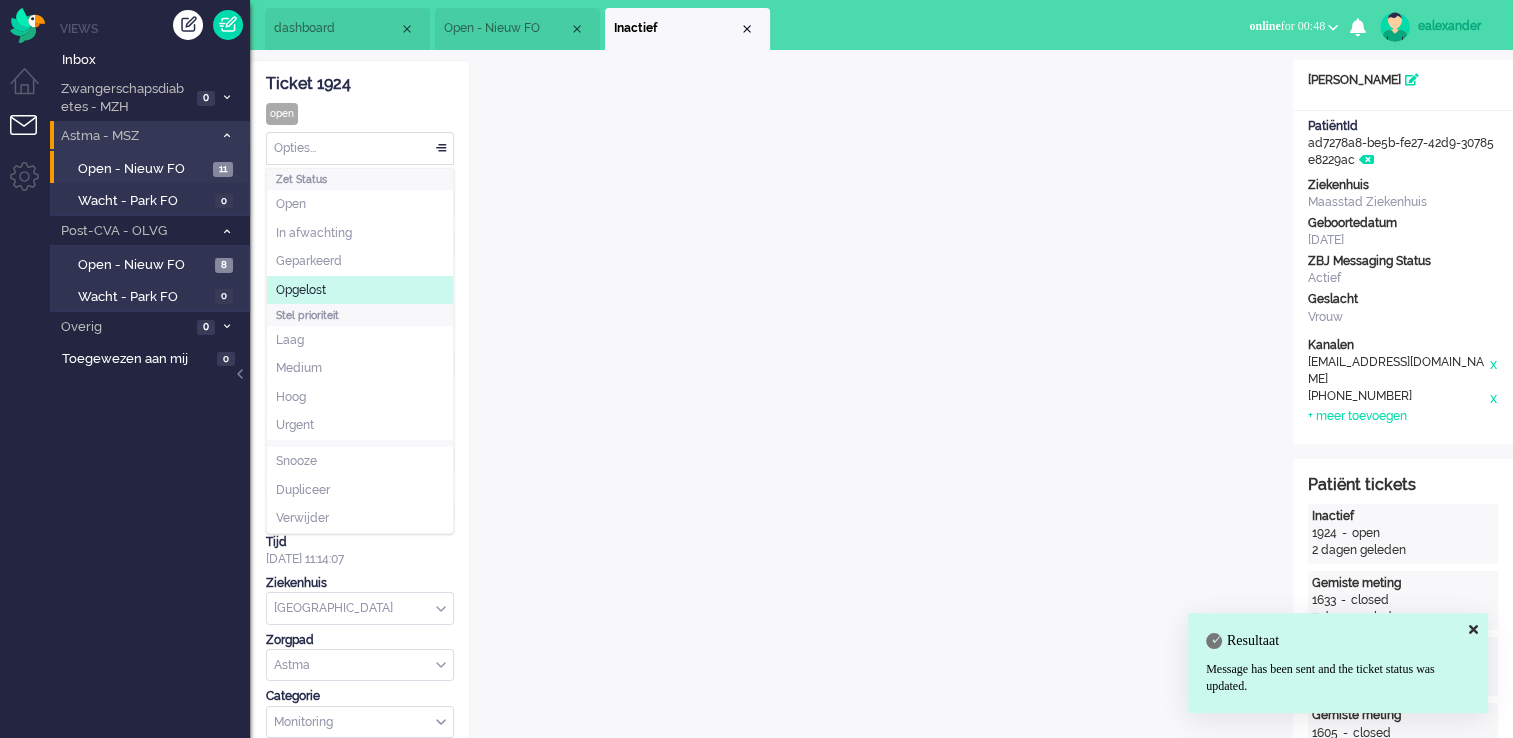click on "Opgelost" 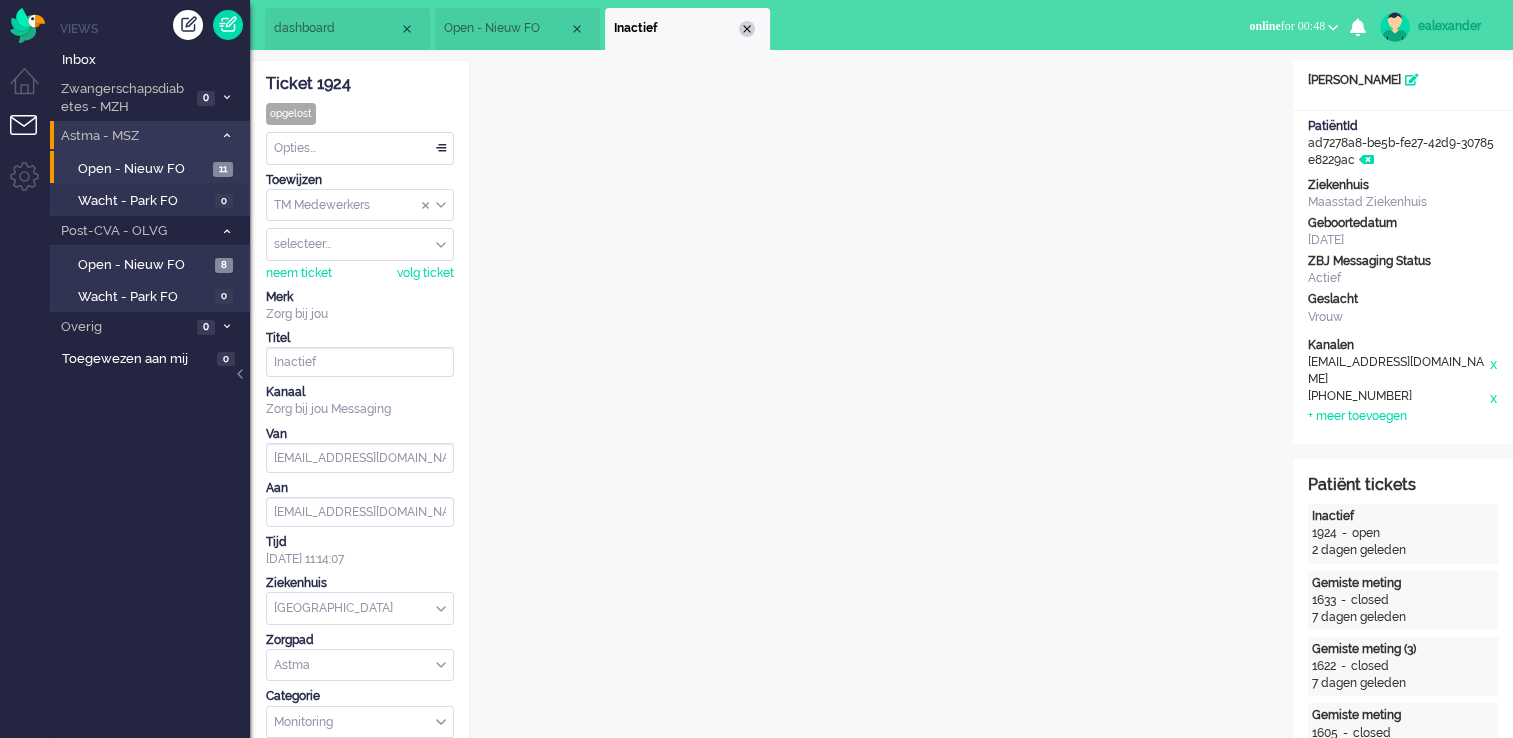 click at bounding box center (747, 29) 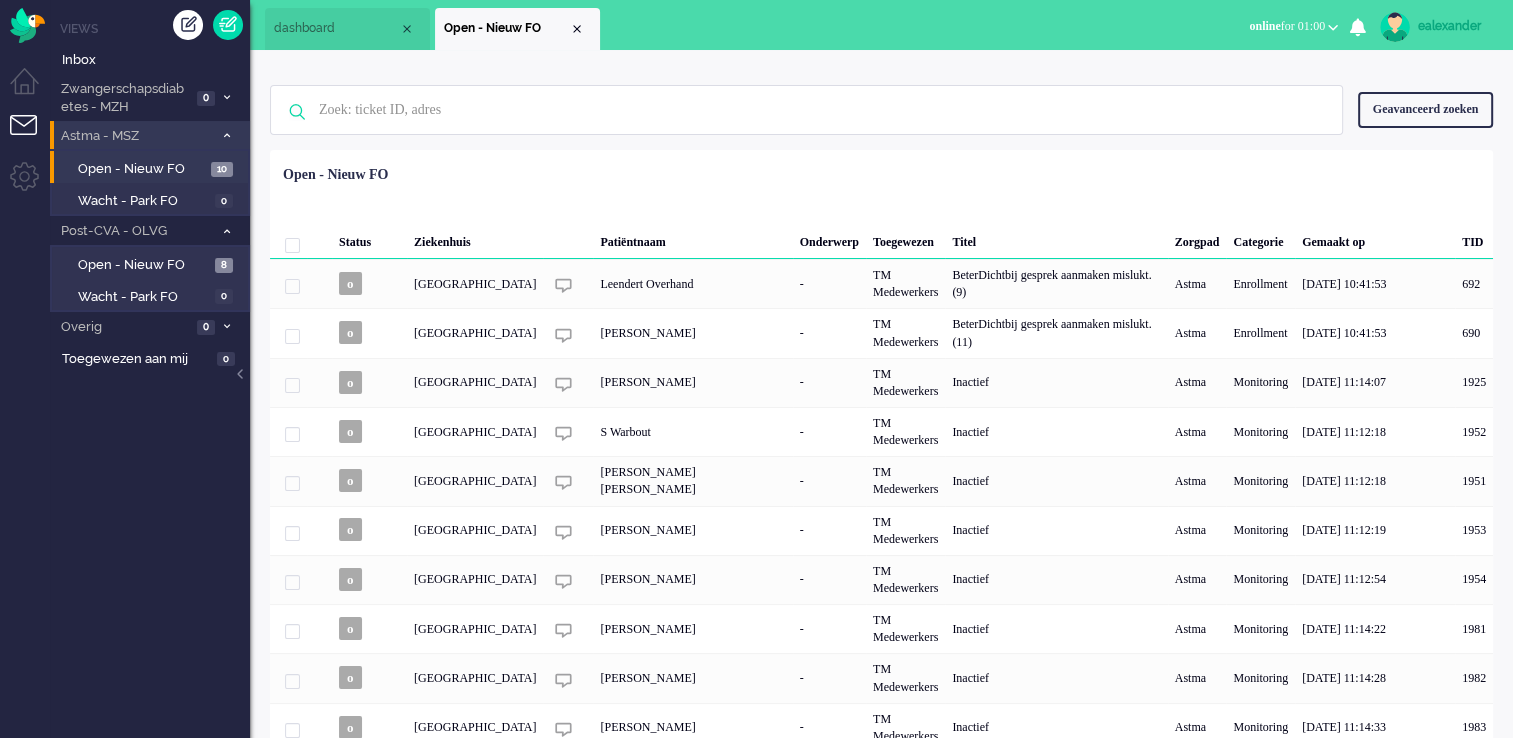 scroll, scrollTop: 50, scrollLeft: 0, axis: vertical 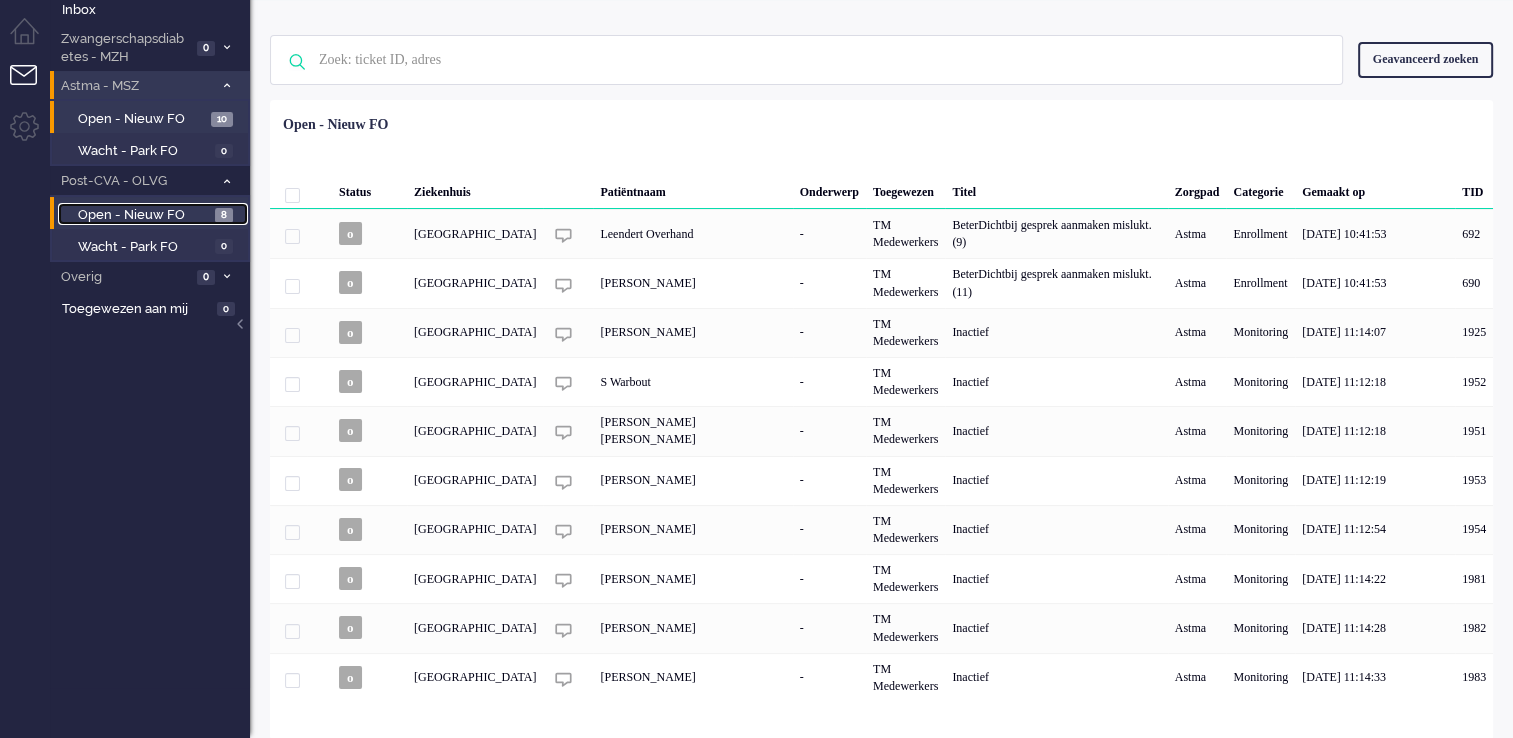 click on "Open - Nieuw FO" at bounding box center [144, 215] 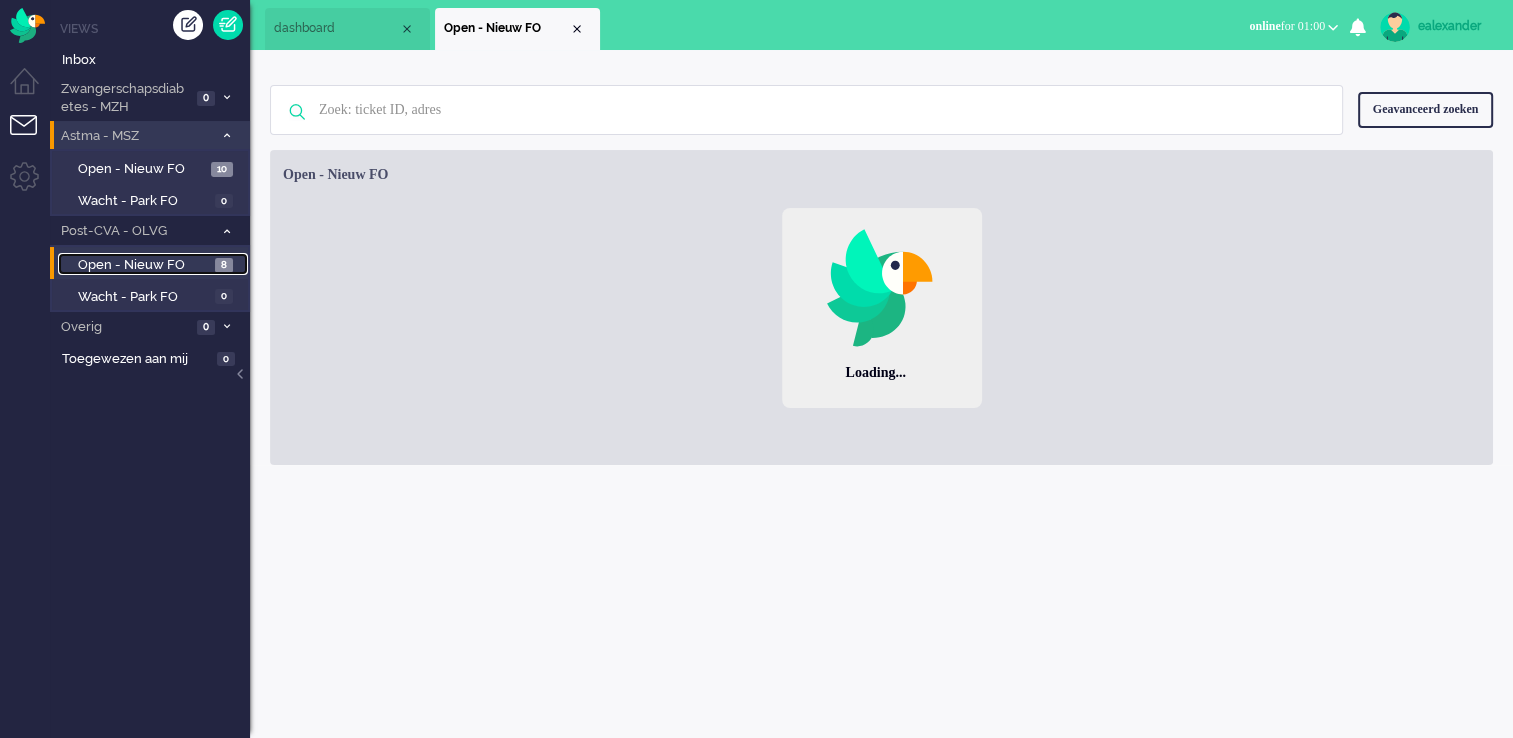 scroll, scrollTop: 0, scrollLeft: 0, axis: both 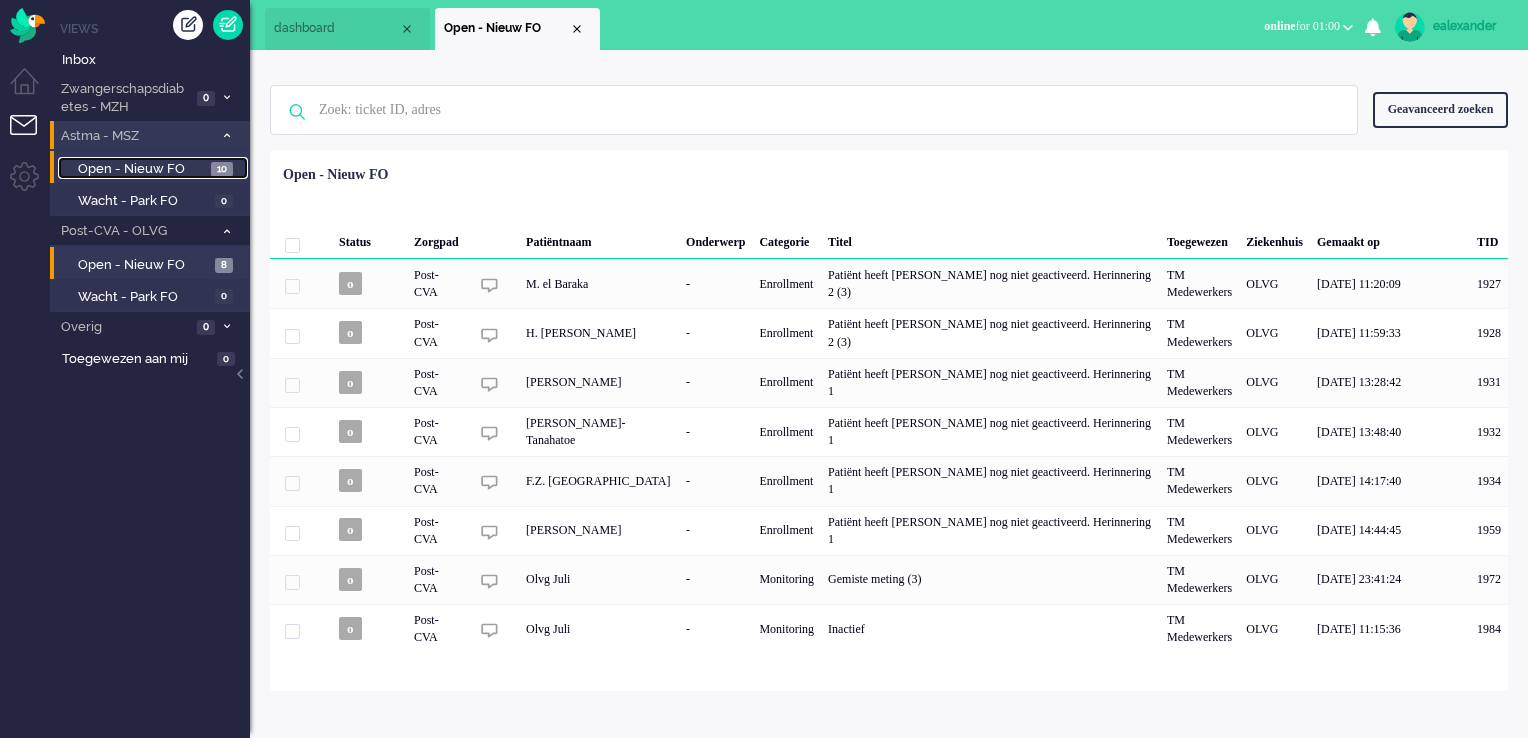 click on "Open - Nieuw FO" at bounding box center [142, 169] 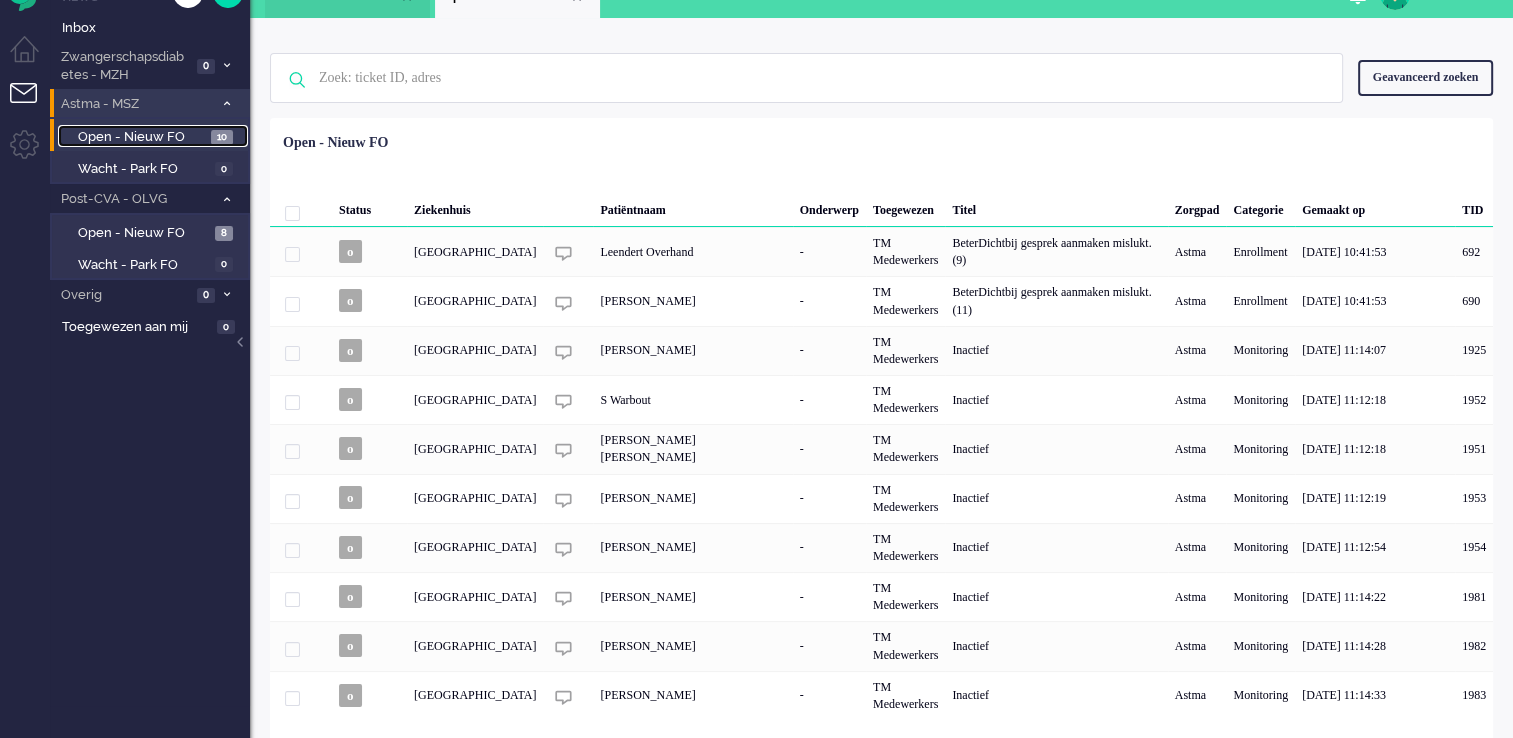 scroll, scrollTop: 50, scrollLeft: 0, axis: vertical 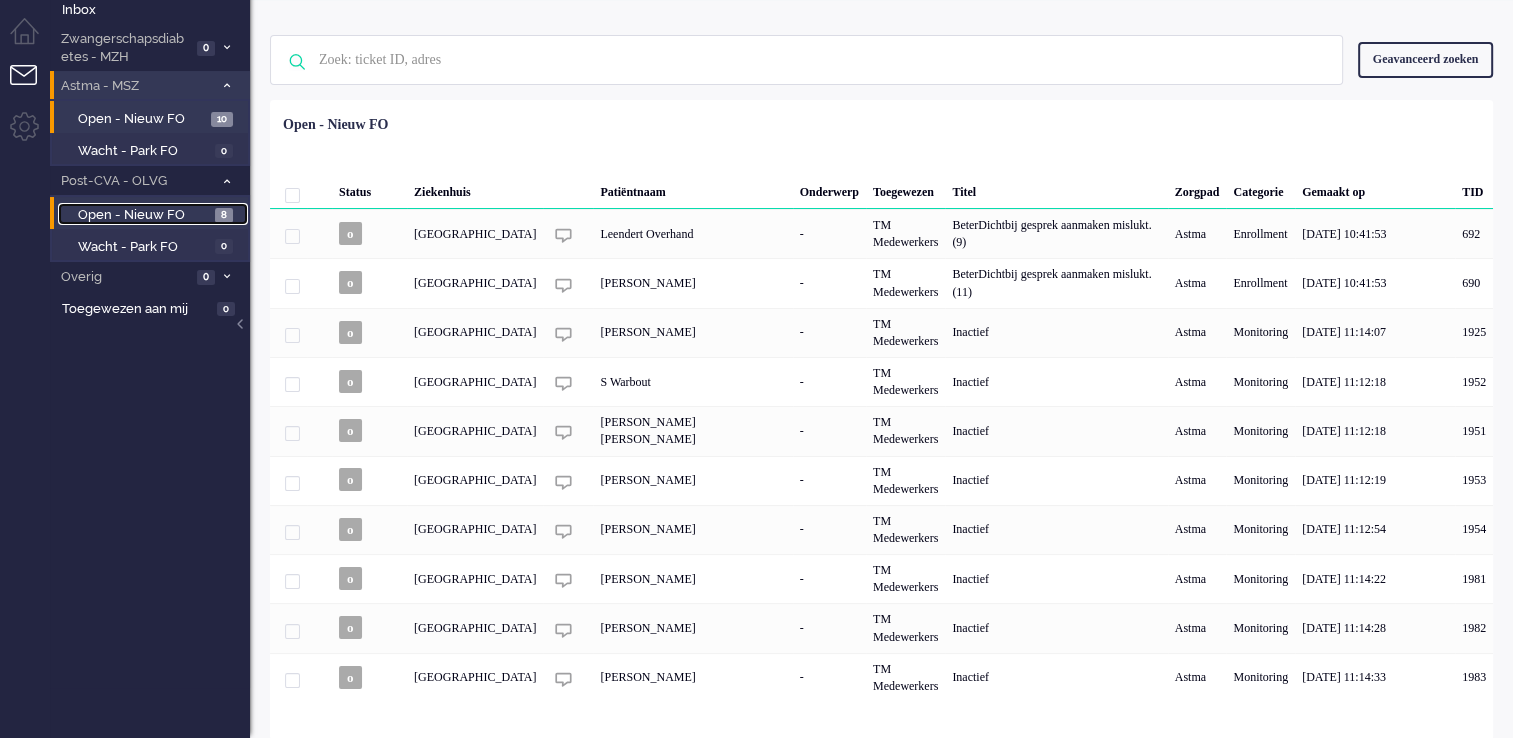 click on "Open - Nieuw FO" at bounding box center (144, 215) 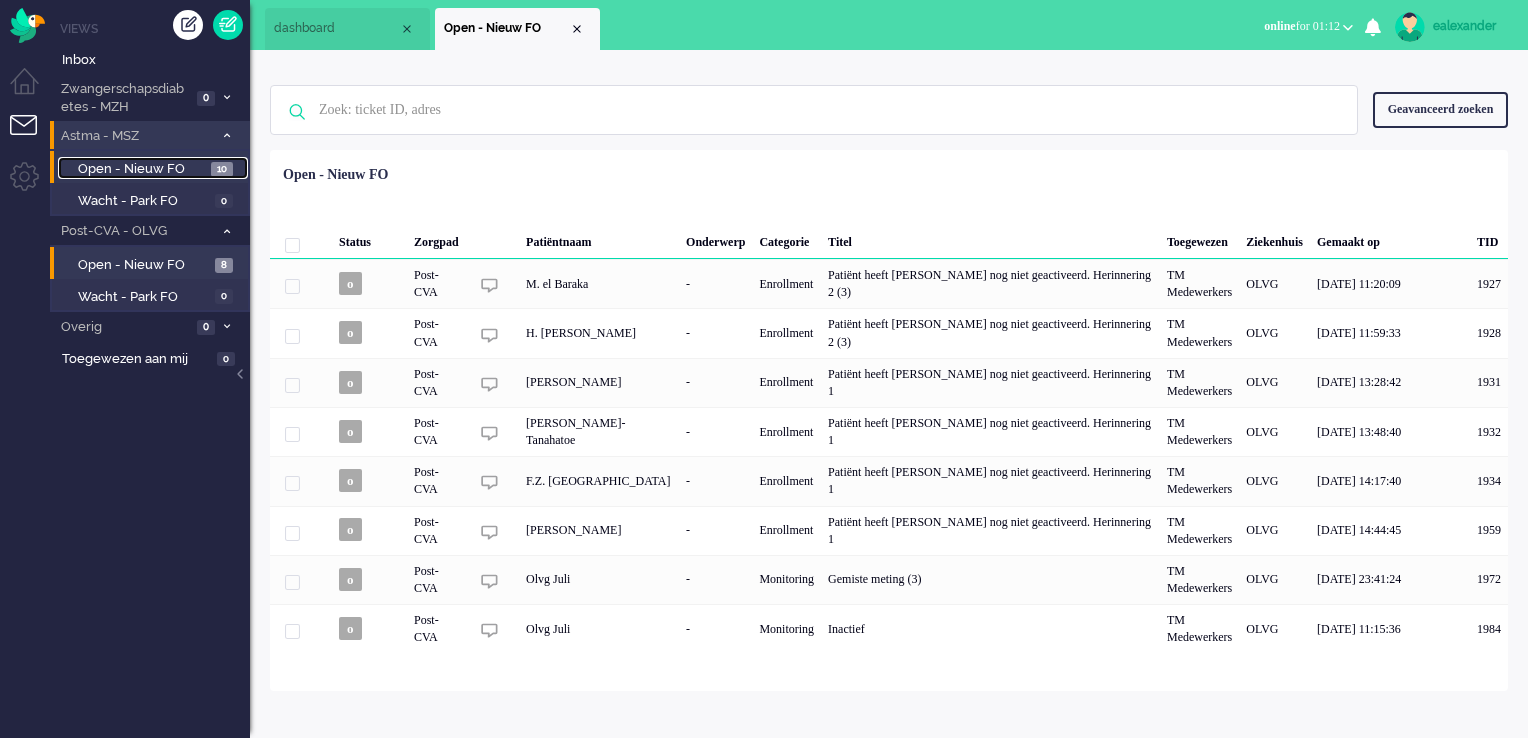 click on "Open - Nieuw FO" at bounding box center [142, 169] 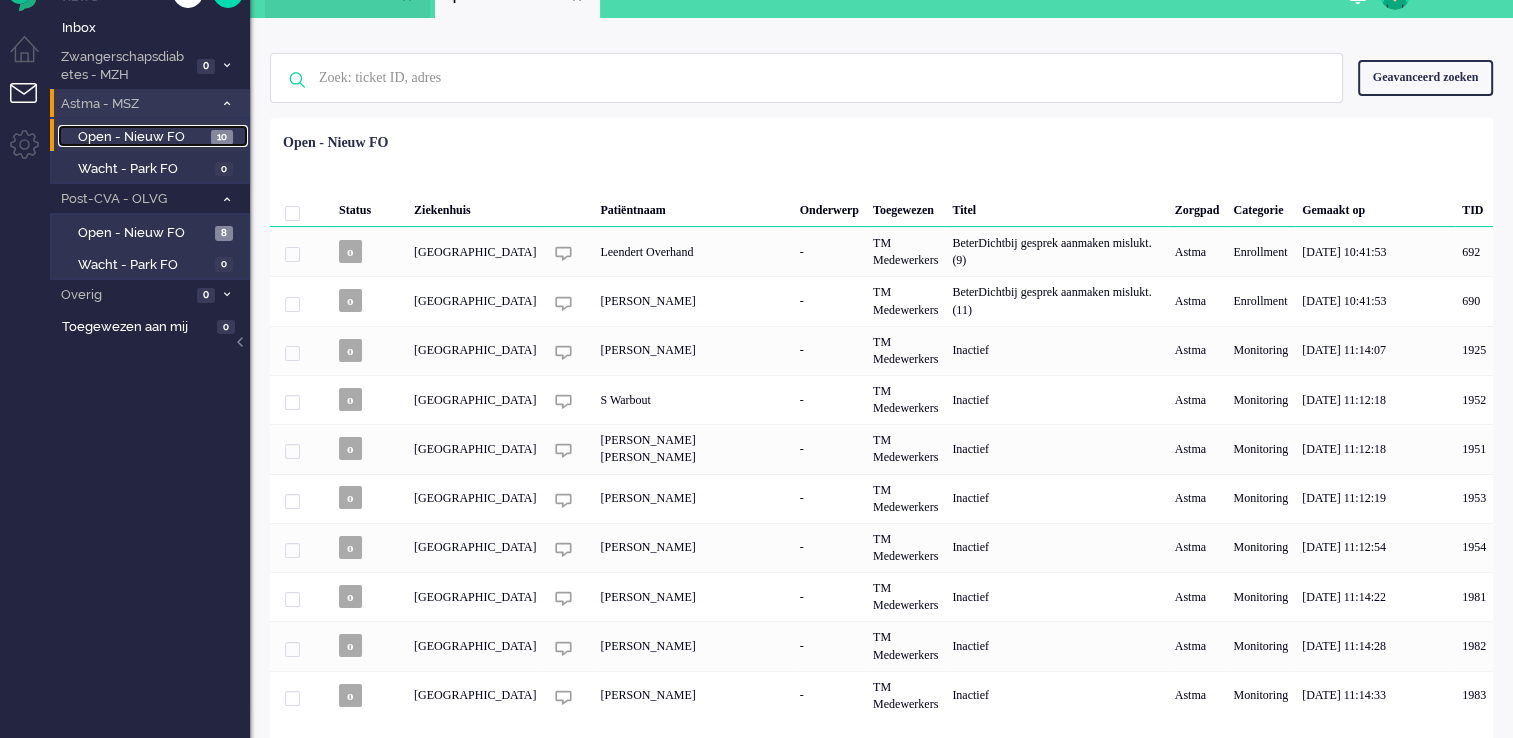 scroll, scrollTop: 50, scrollLeft: 0, axis: vertical 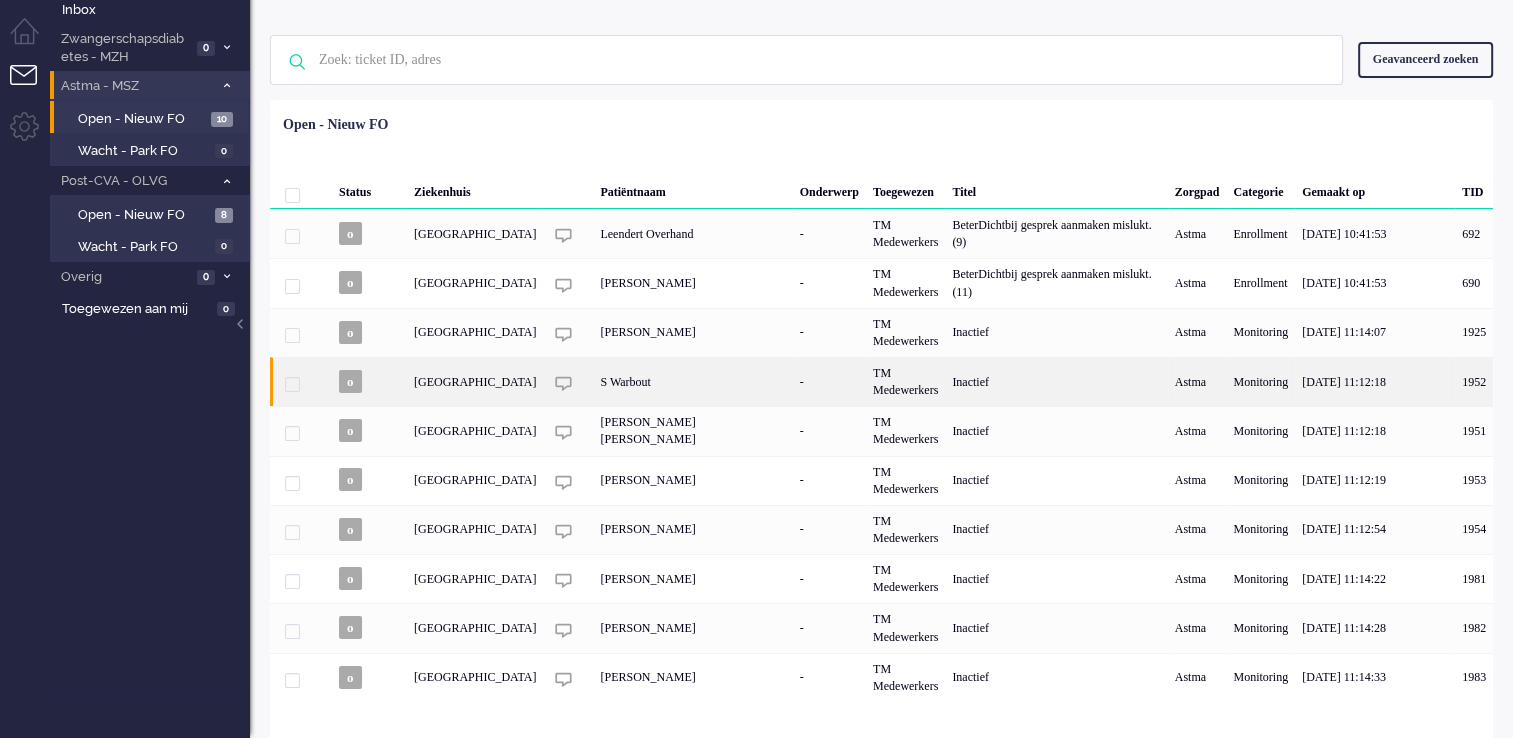 click on "Inactief" 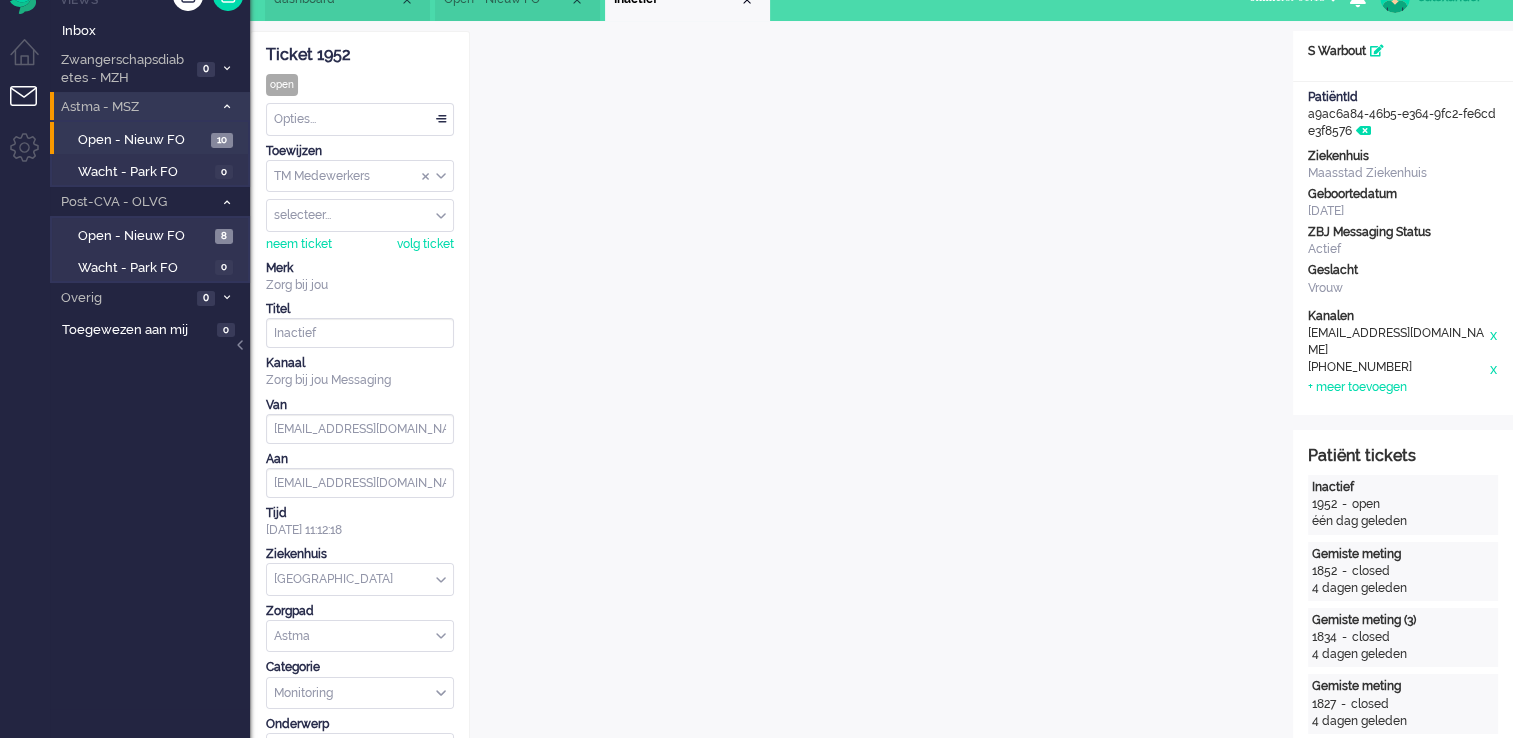 scroll, scrollTop: 0, scrollLeft: 0, axis: both 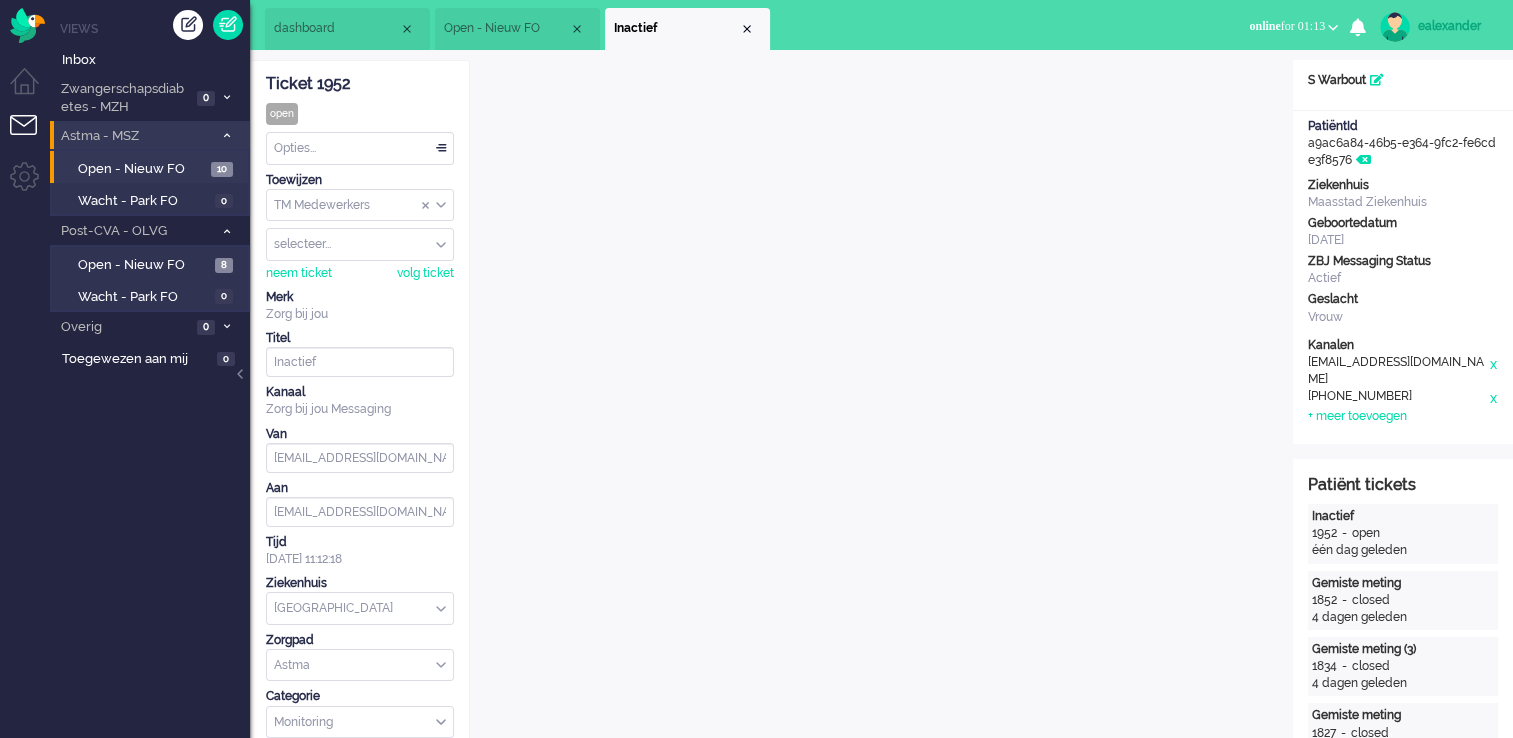 click on "Opties..." at bounding box center [360, 148] 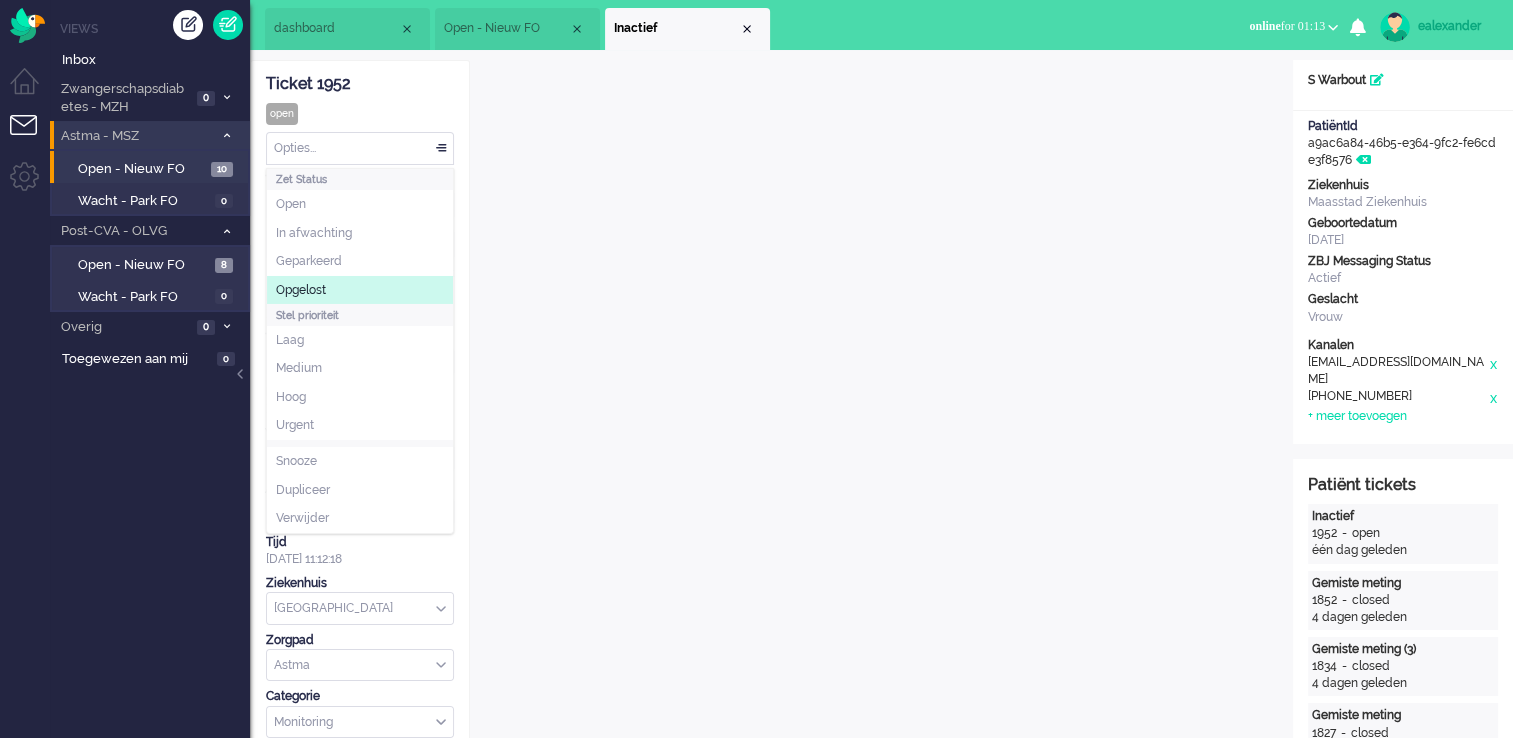 click on "Opgelost" 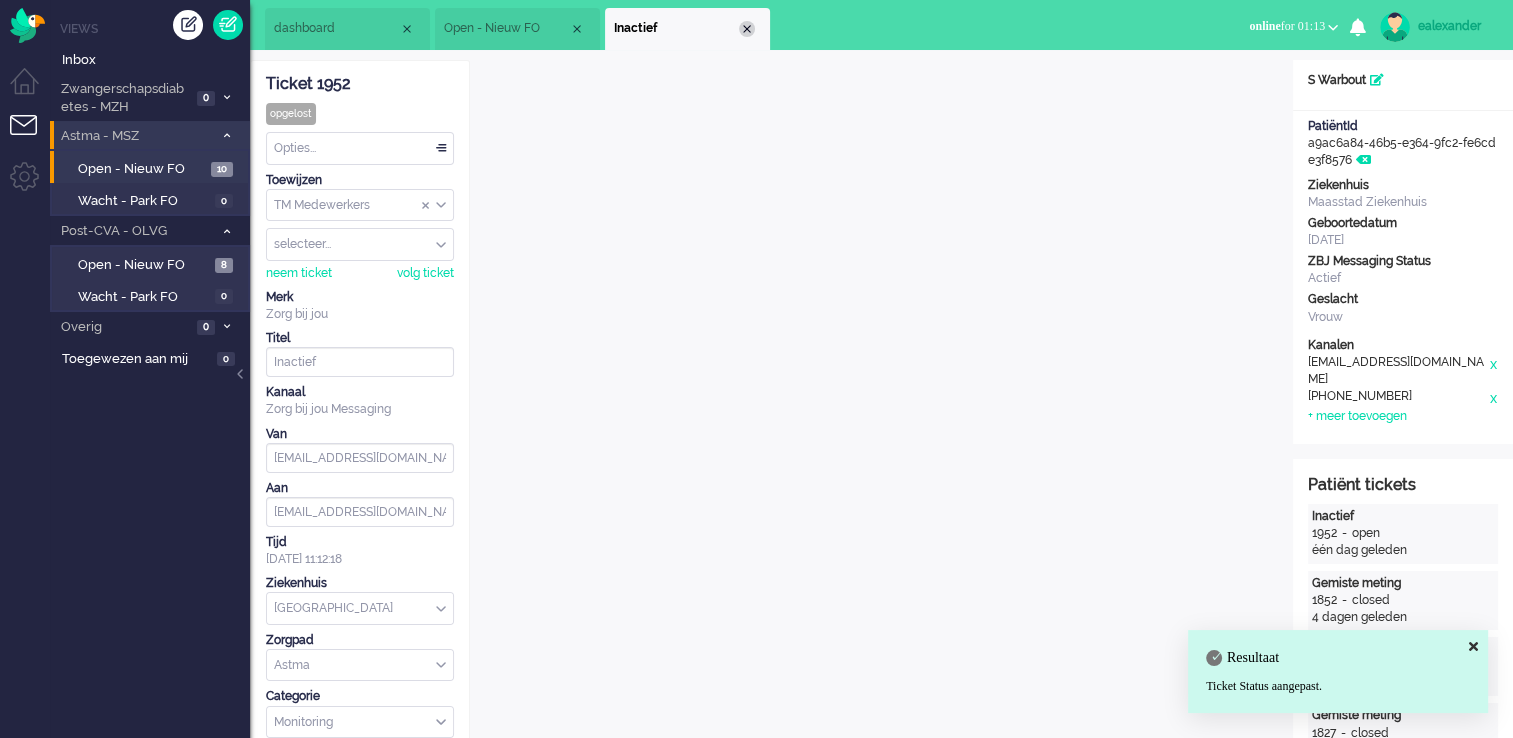click at bounding box center [747, 29] 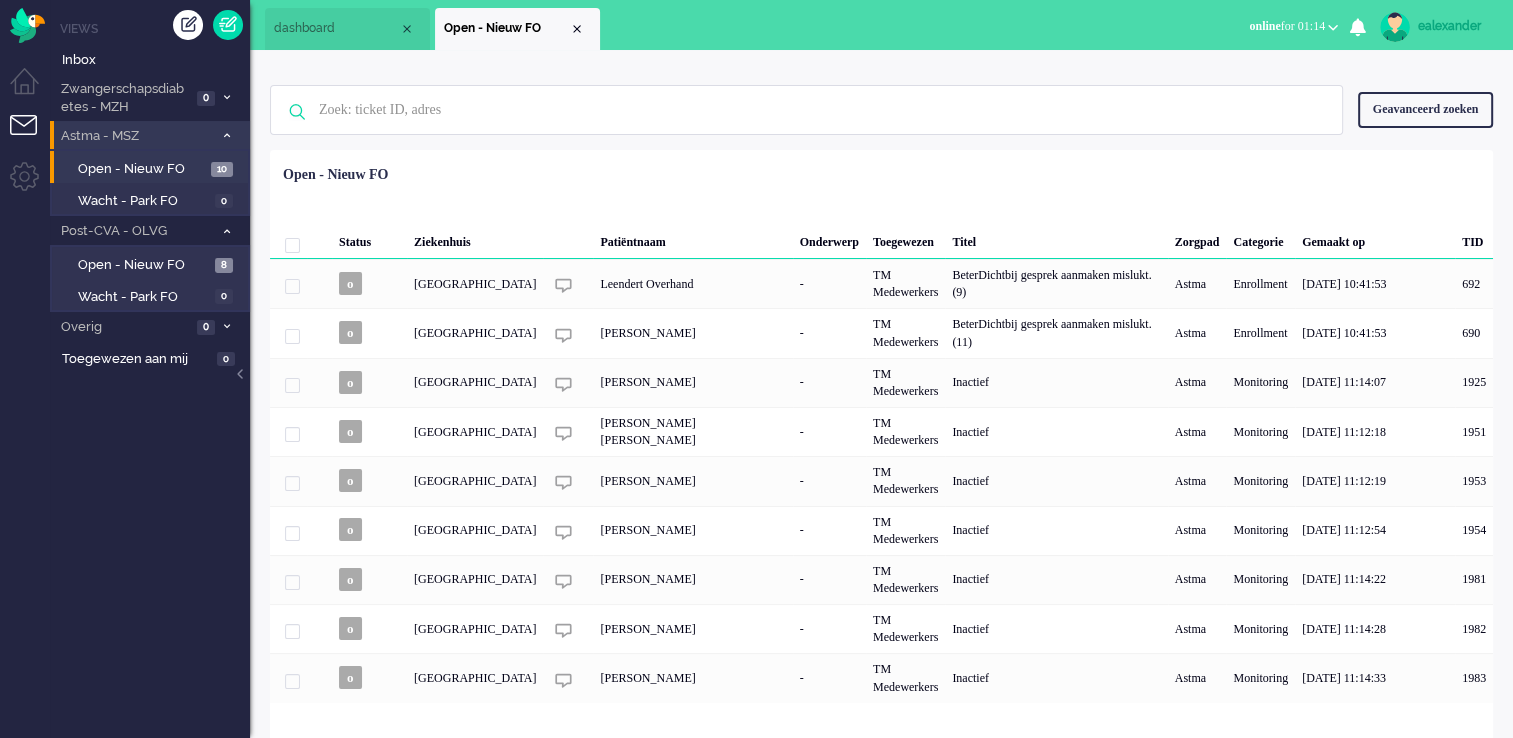 click on "online  for 01:14" at bounding box center [1287, 26] 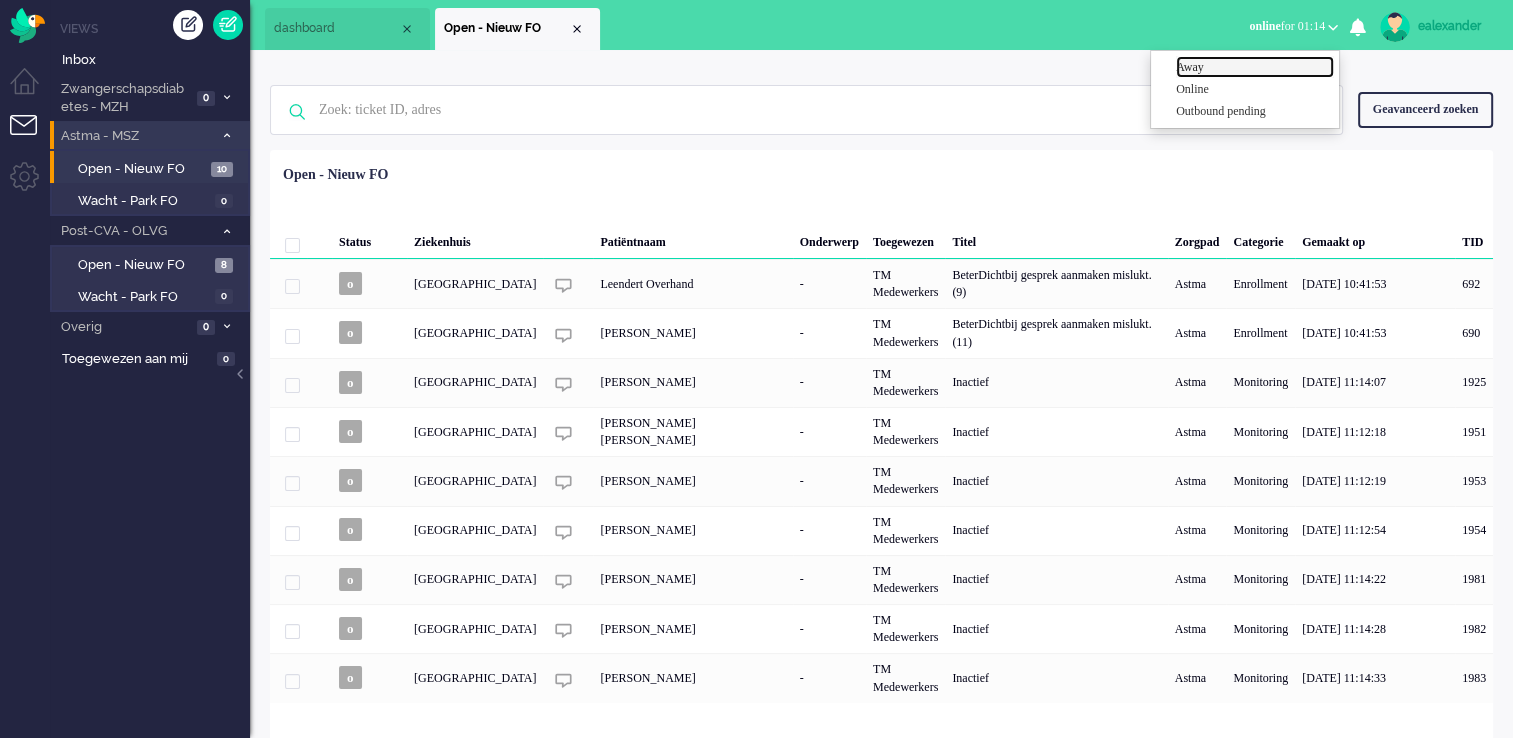 click on "Away" at bounding box center (1255, 67) 